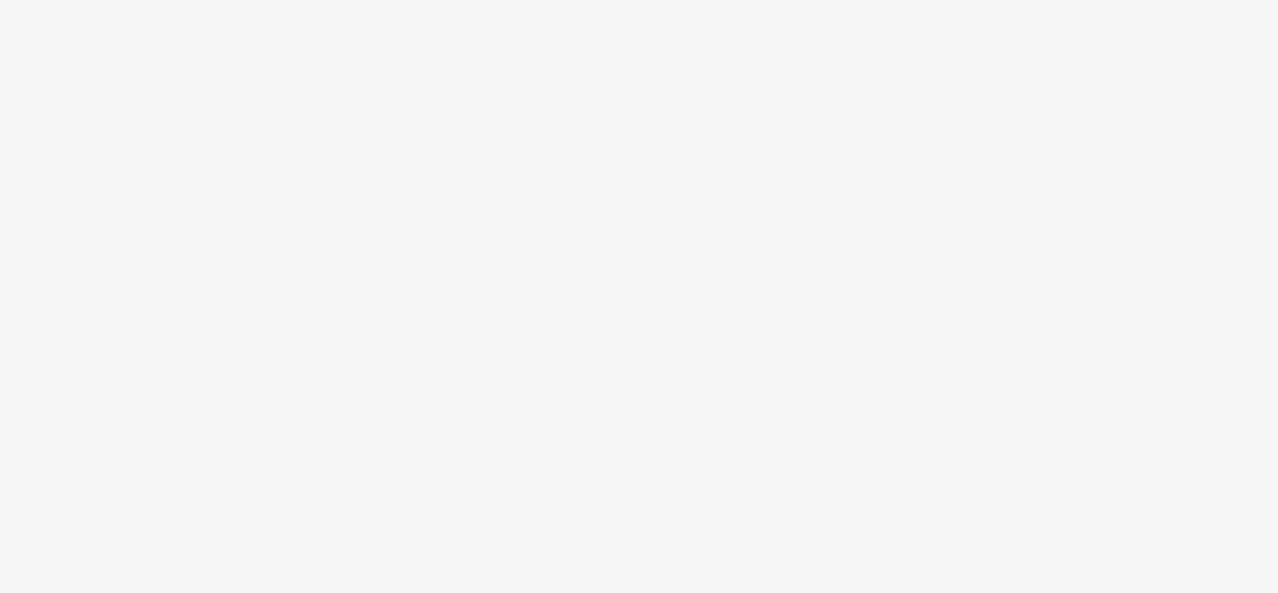 scroll, scrollTop: 0, scrollLeft: 0, axis: both 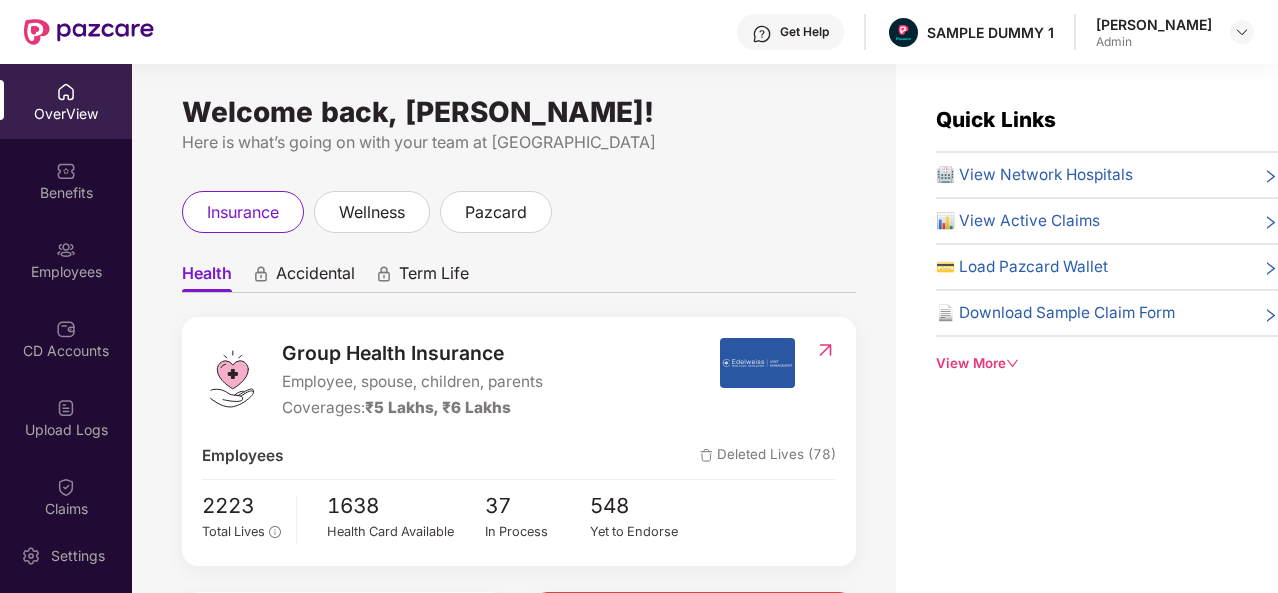 click 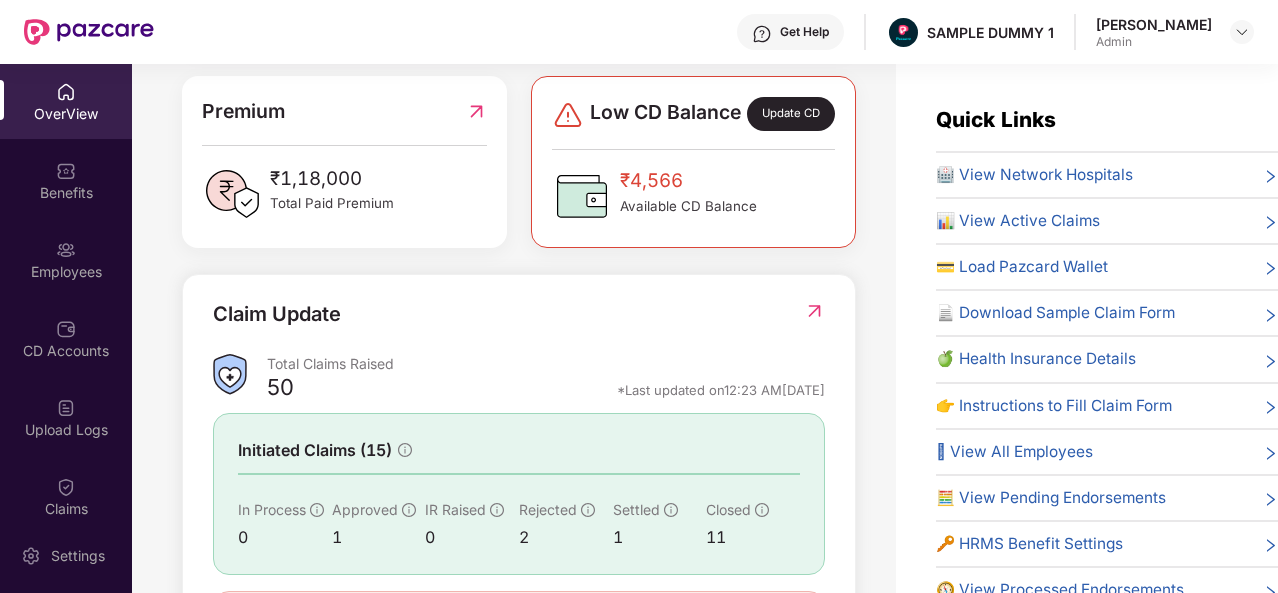 scroll, scrollTop: 517, scrollLeft: 0, axis: vertical 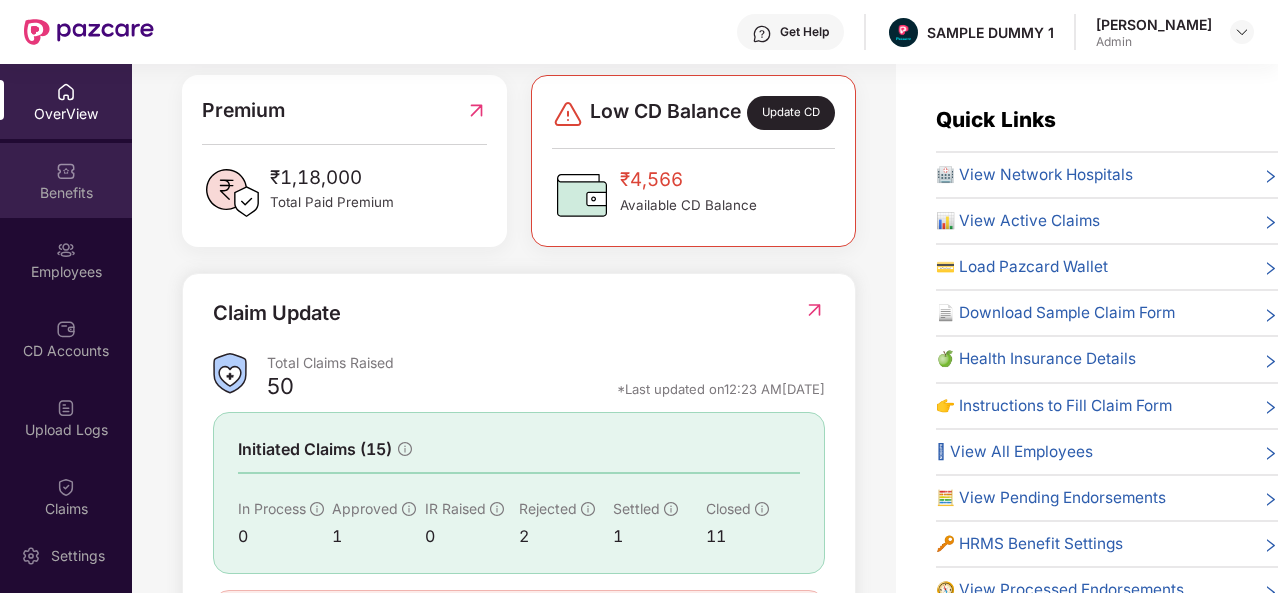 click on "Benefits" at bounding box center [66, 193] 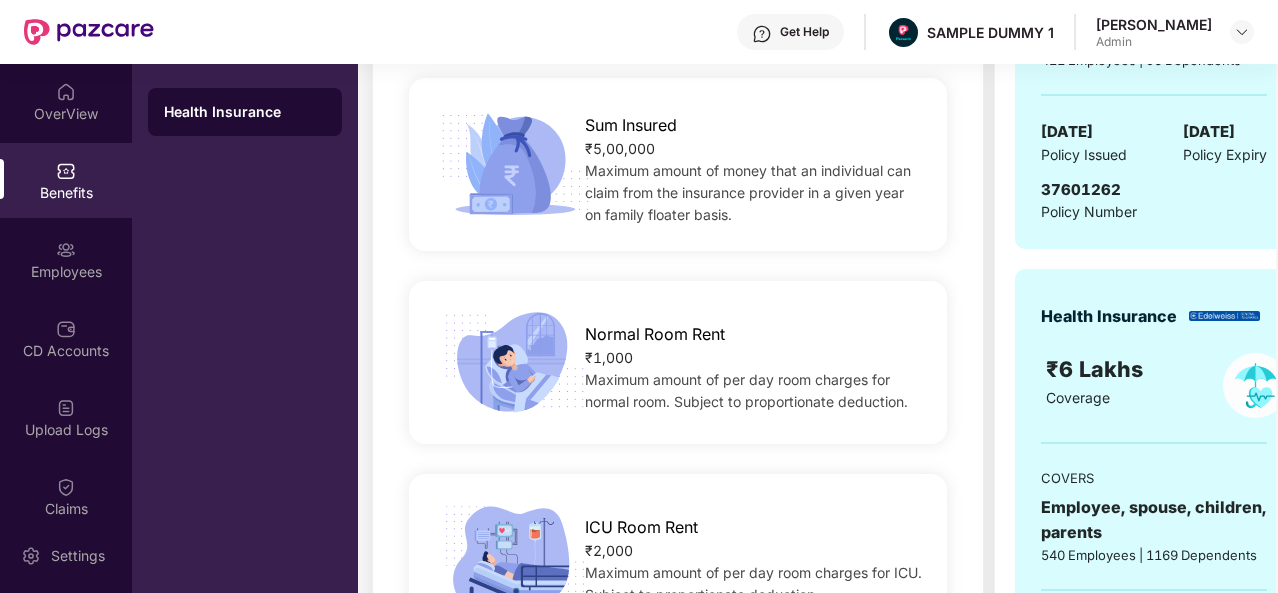 scroll, scrollTop: 511, scrollLeft: 0, axis: vertical 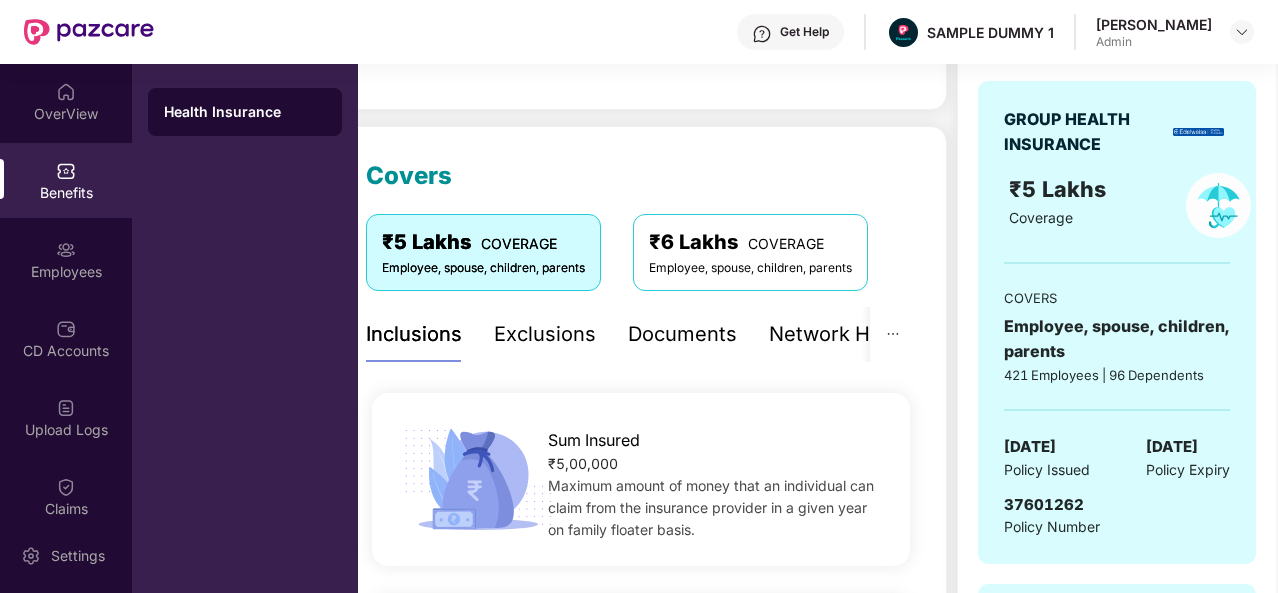 click on "Exclusions" at bounding box center (545, 334) 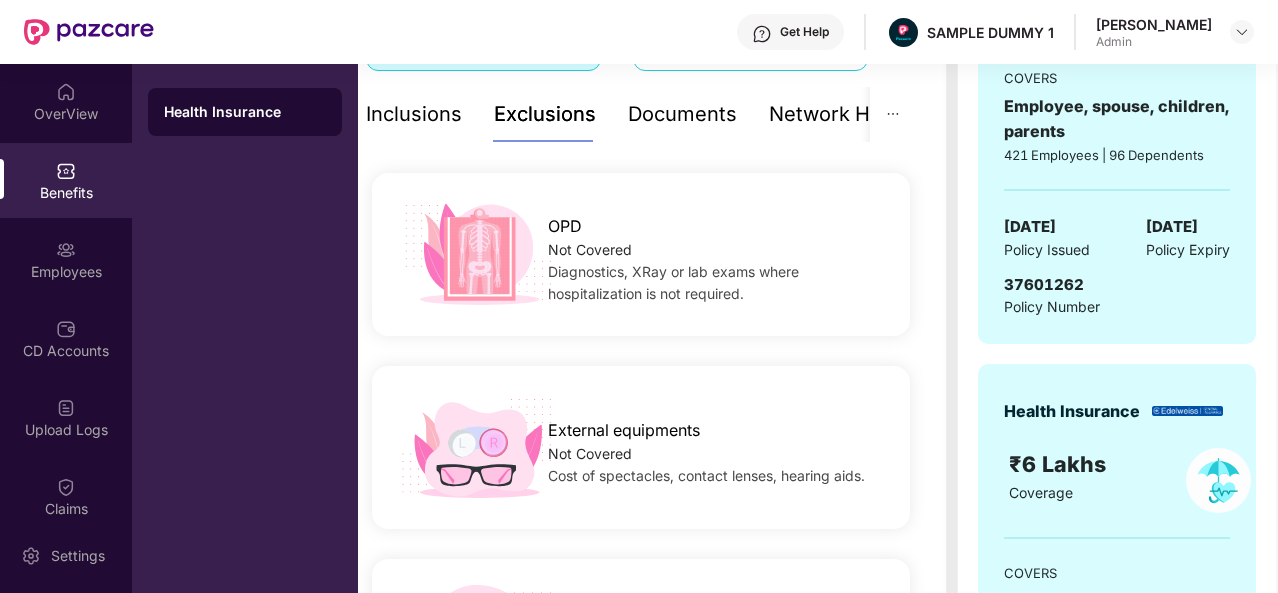 scroll, scrollTop: 364, scrollLeft: 0, axis: vertical 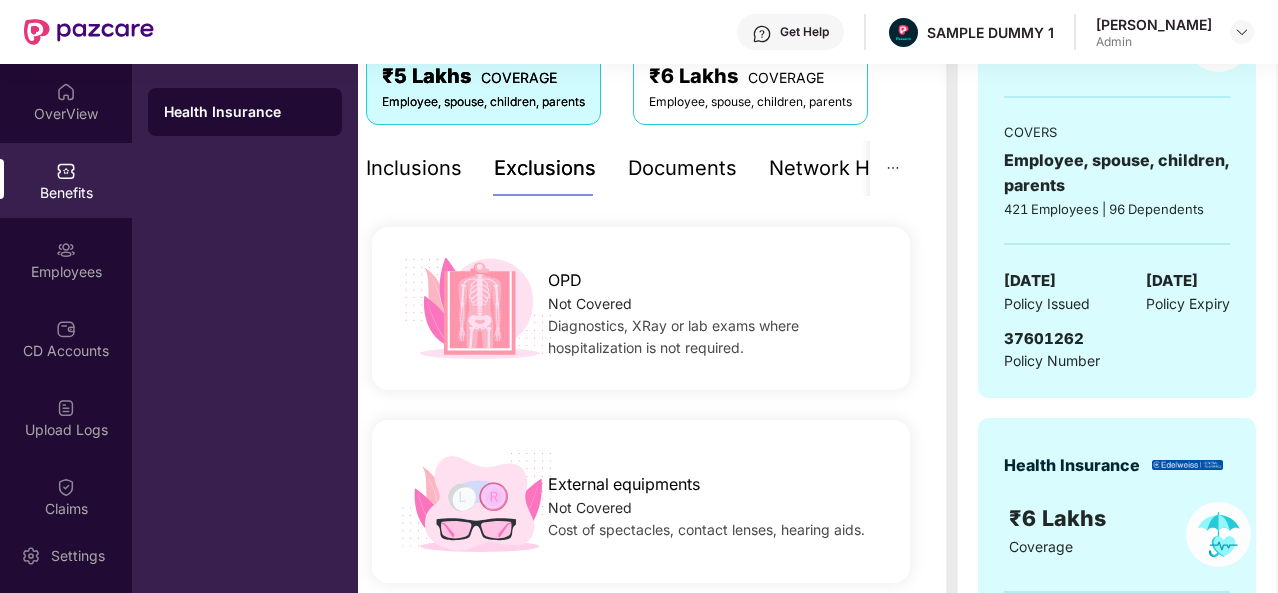 click on "Documents" at bounding box center (682, 168) 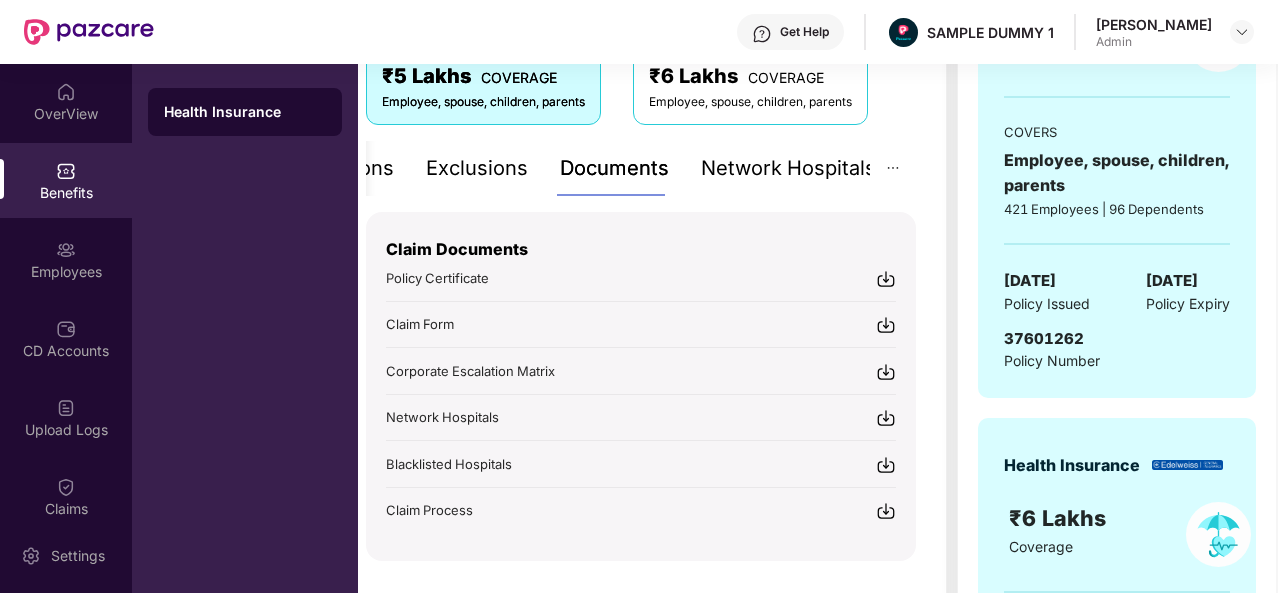 click on "Network Hospitals" at bounding box center (788, 168) 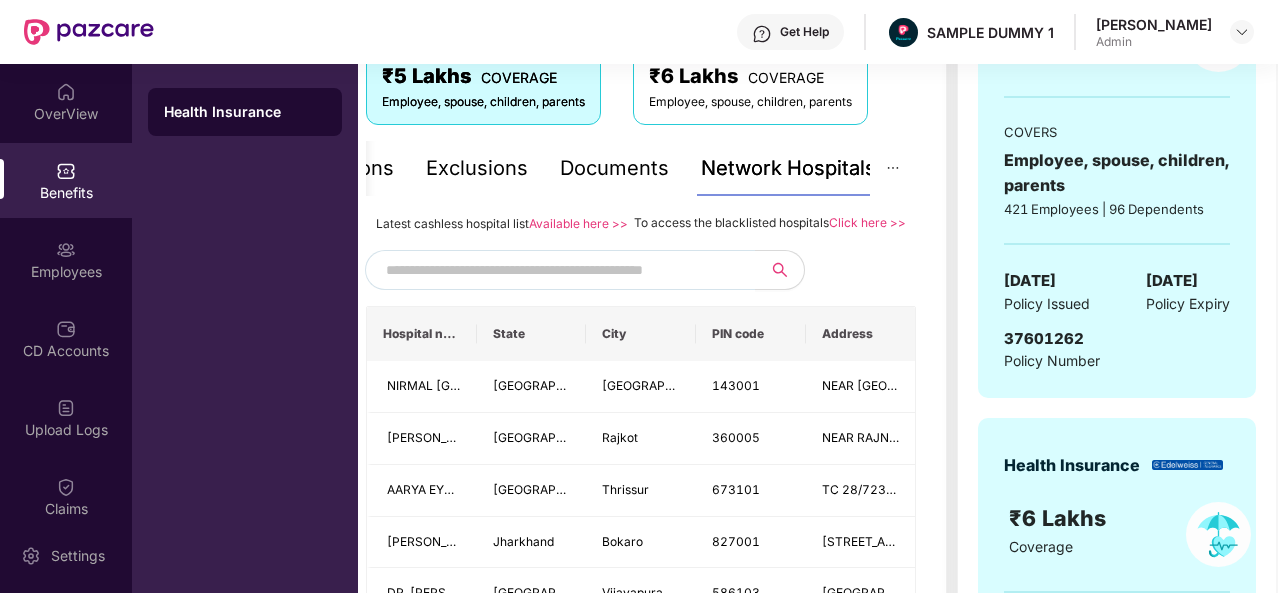 click at bounding box center (557, 270) 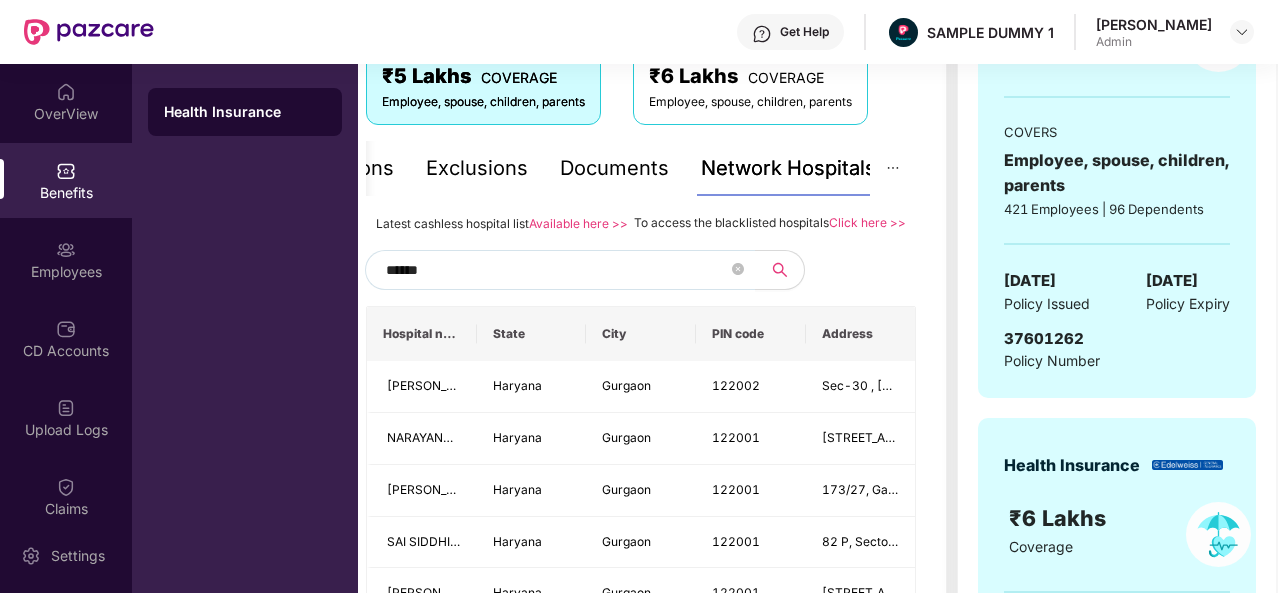 type on "******" 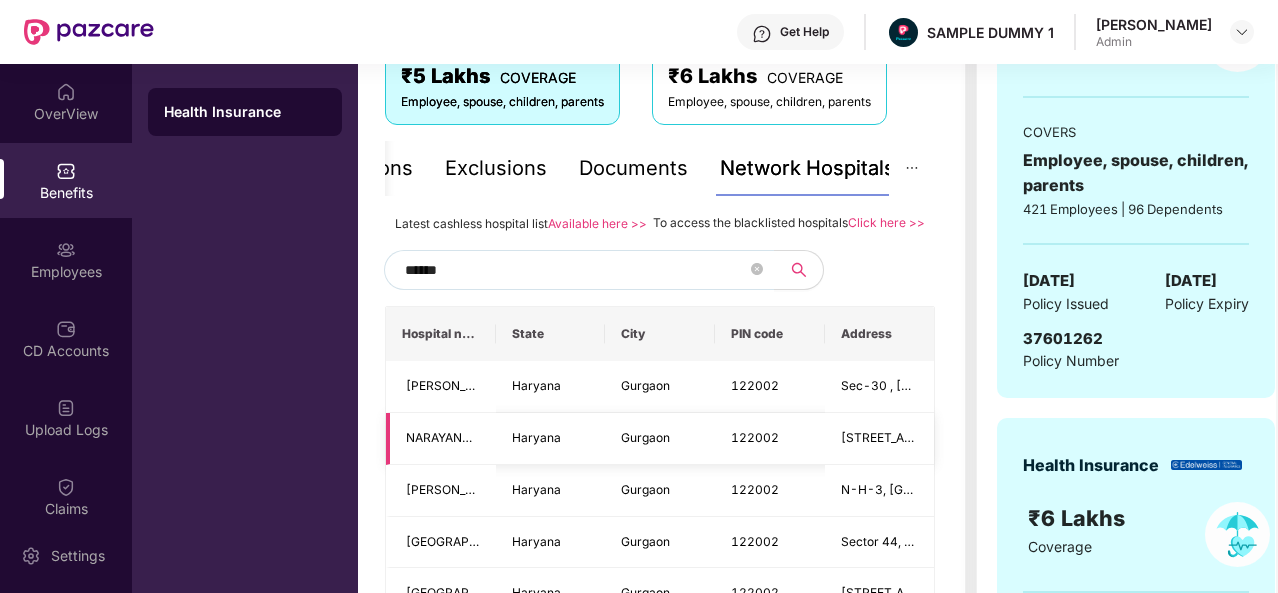 scroll, scrollTop: 0, scrollLeft: 17, axis: horizontal 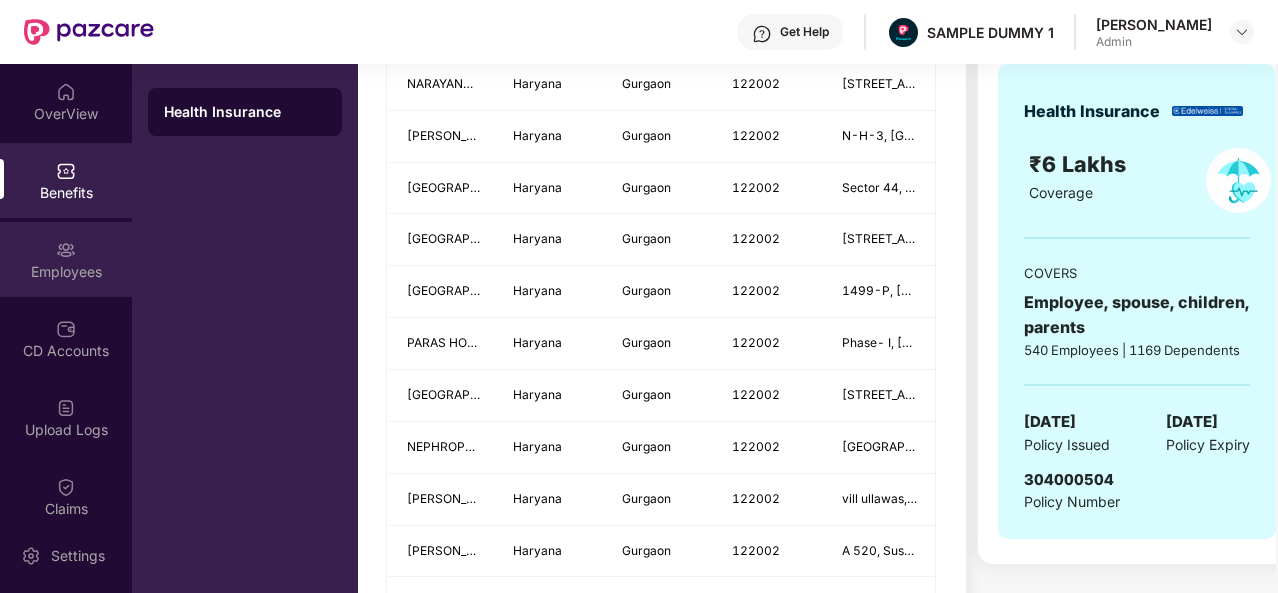 click on "Employees" at bounding box center (66, 259) 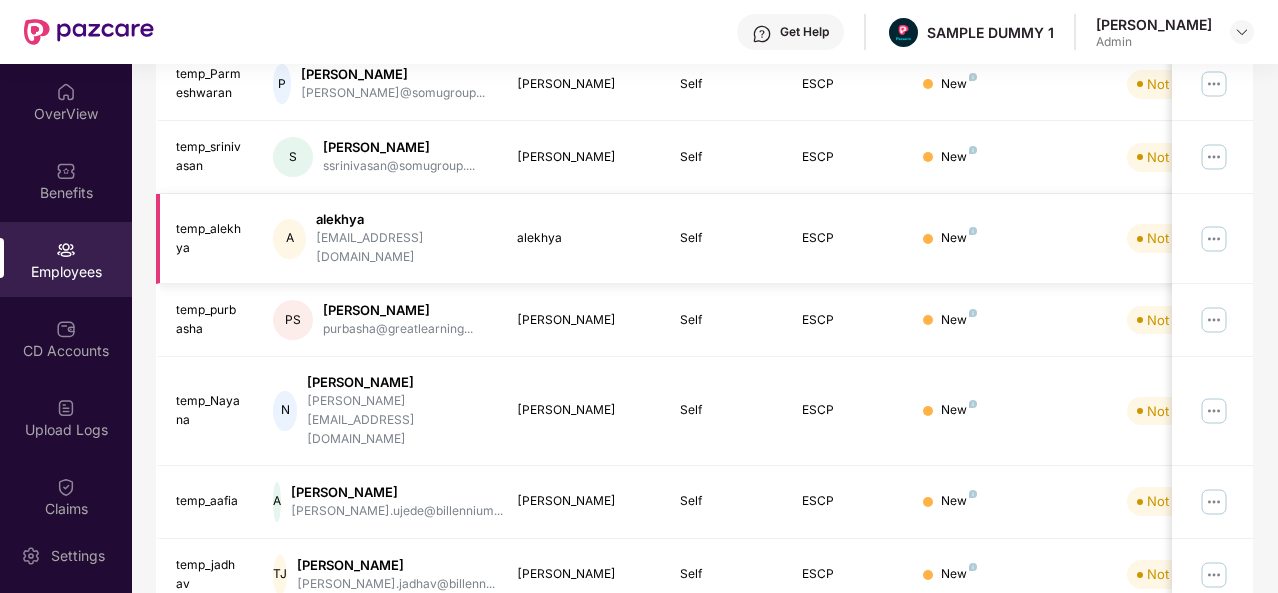 scroll, scrollTop: 0, scrollLeft: 0, axis: both 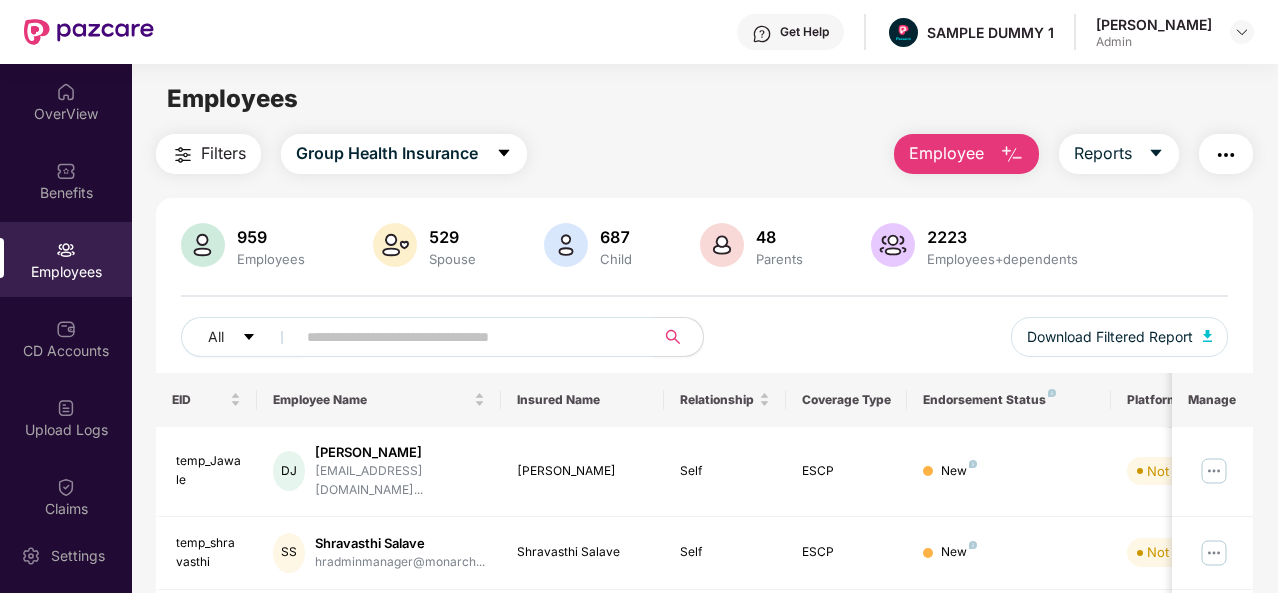 click on "Employee" at bounding box center [966, 154] 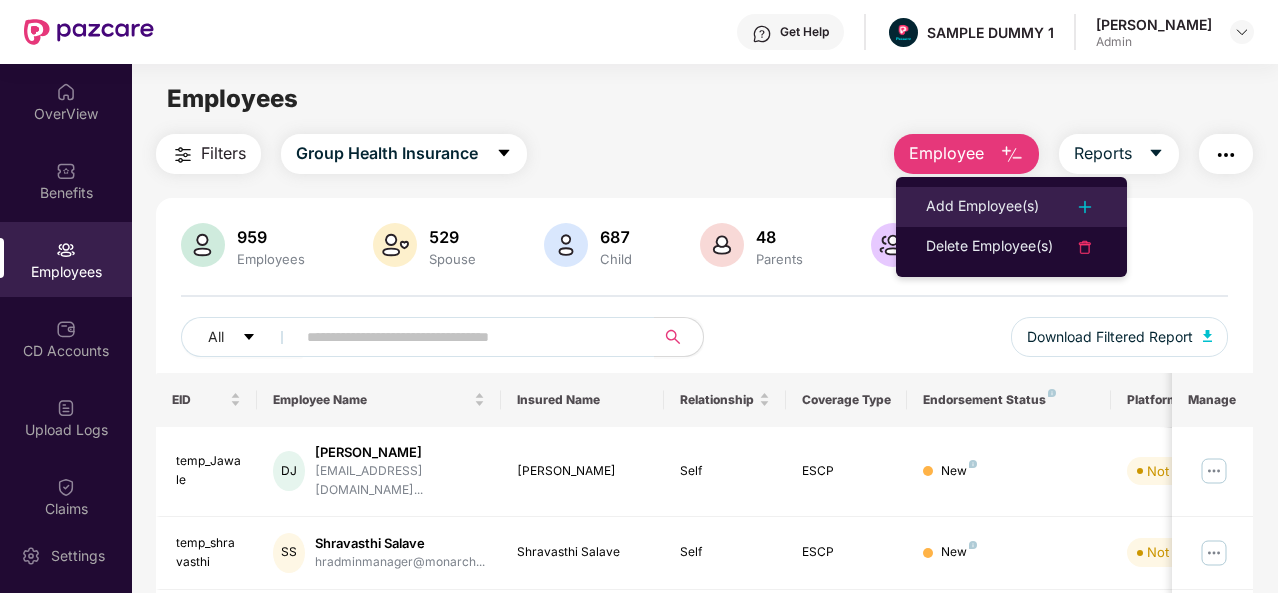 click on "Add Employee(s)" at bounding box center [982, 207] 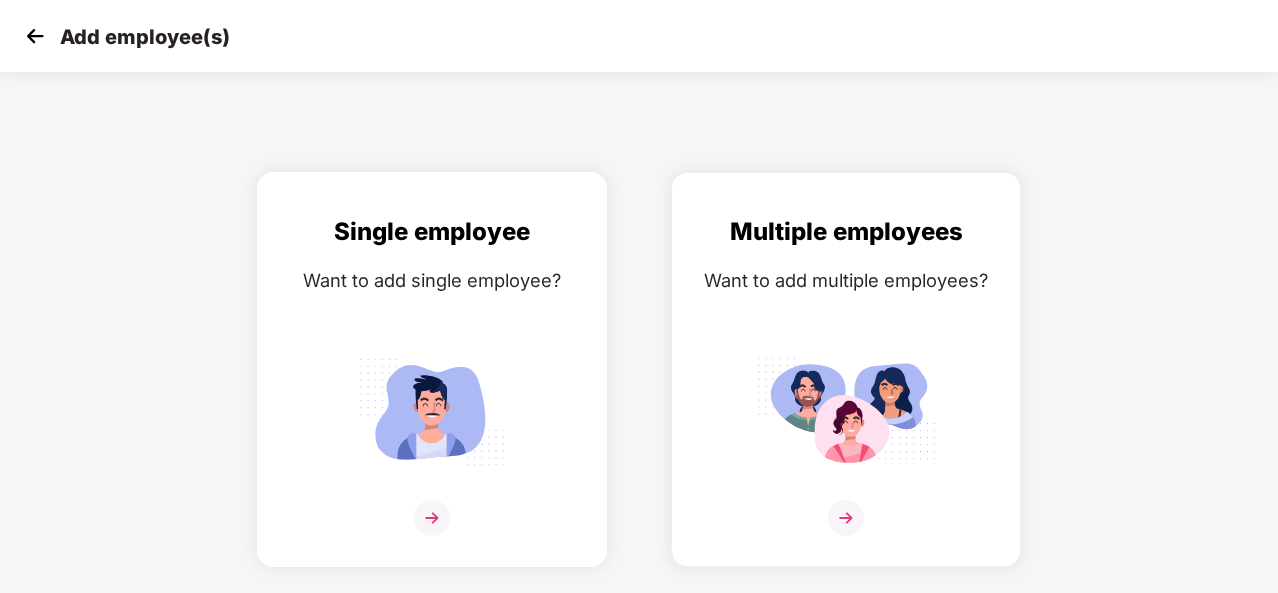 click at bounding box center (432, 518) 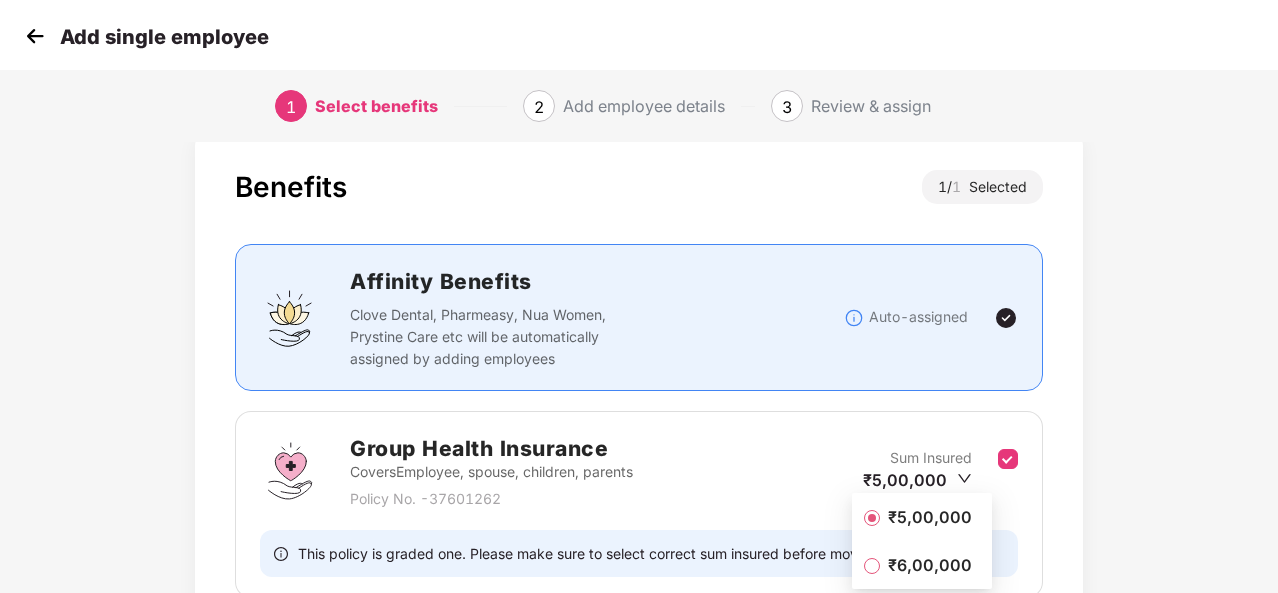 scroll, scrollTop: 124, scrollLeft: 0, axis: vertical 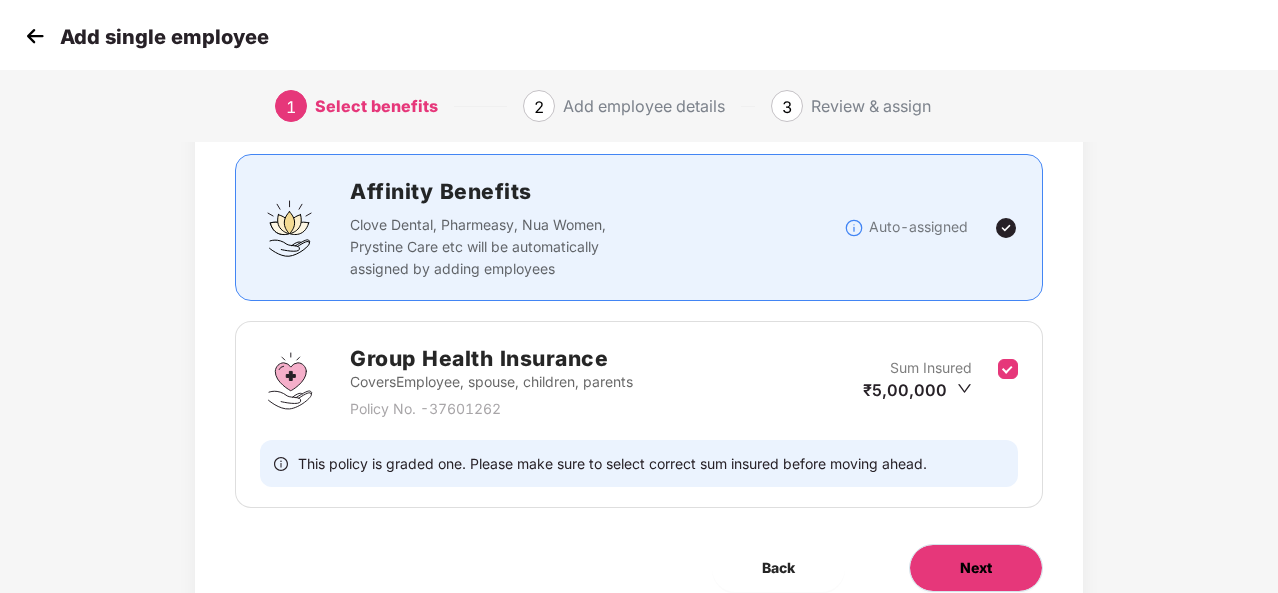 click on "Next" at bounding box center (976, 568) 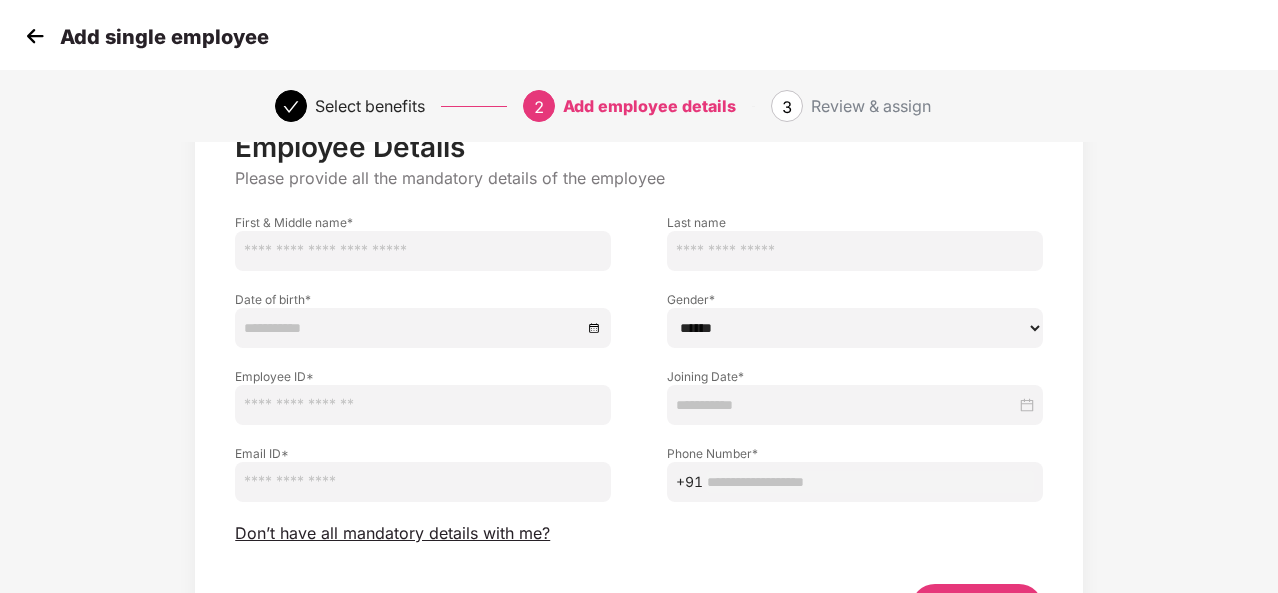scroll, scrollTop: 81, scrollLeft: 0, axis: vertical 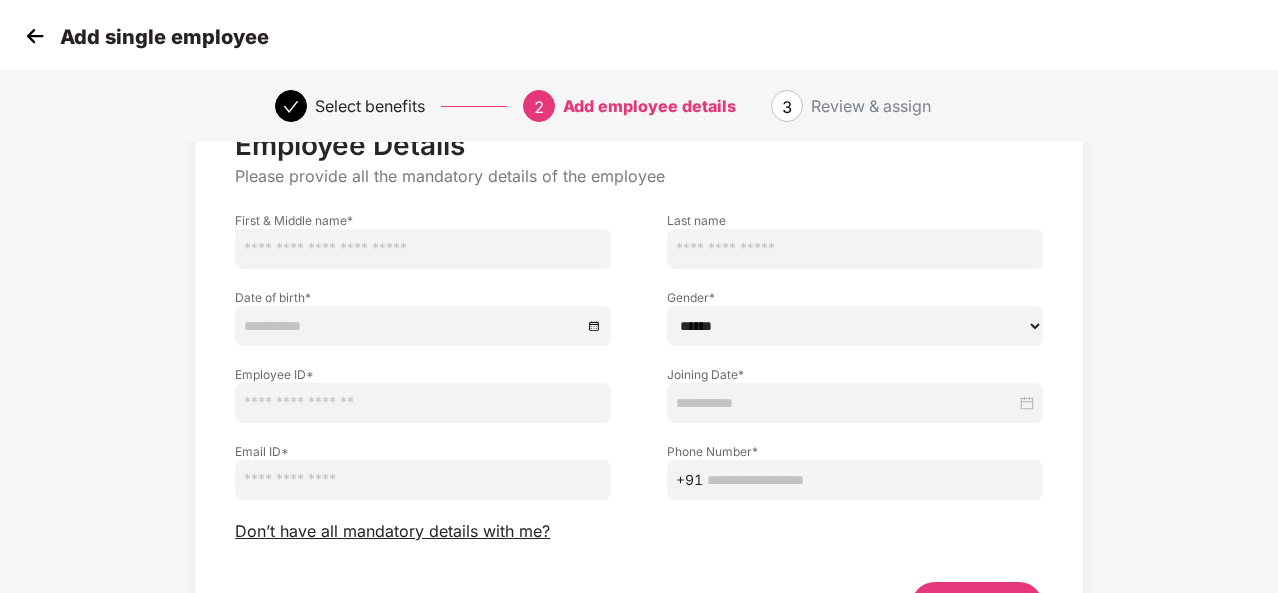 click at bounding box center (35, 36) 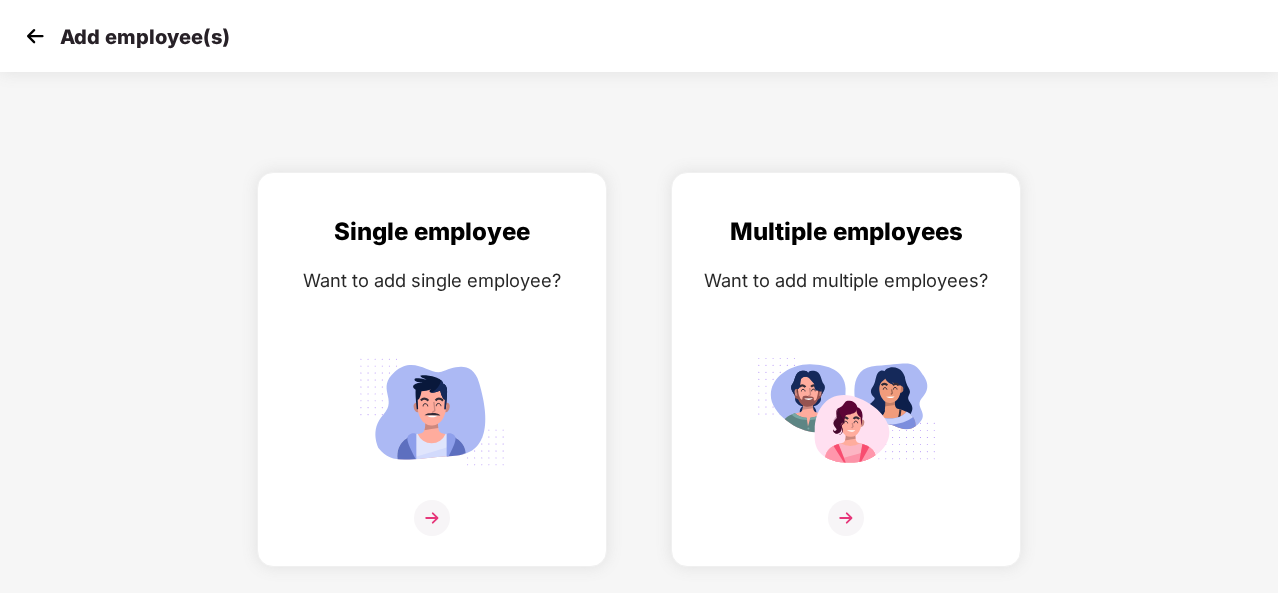 click at bounding box center (35, 36) 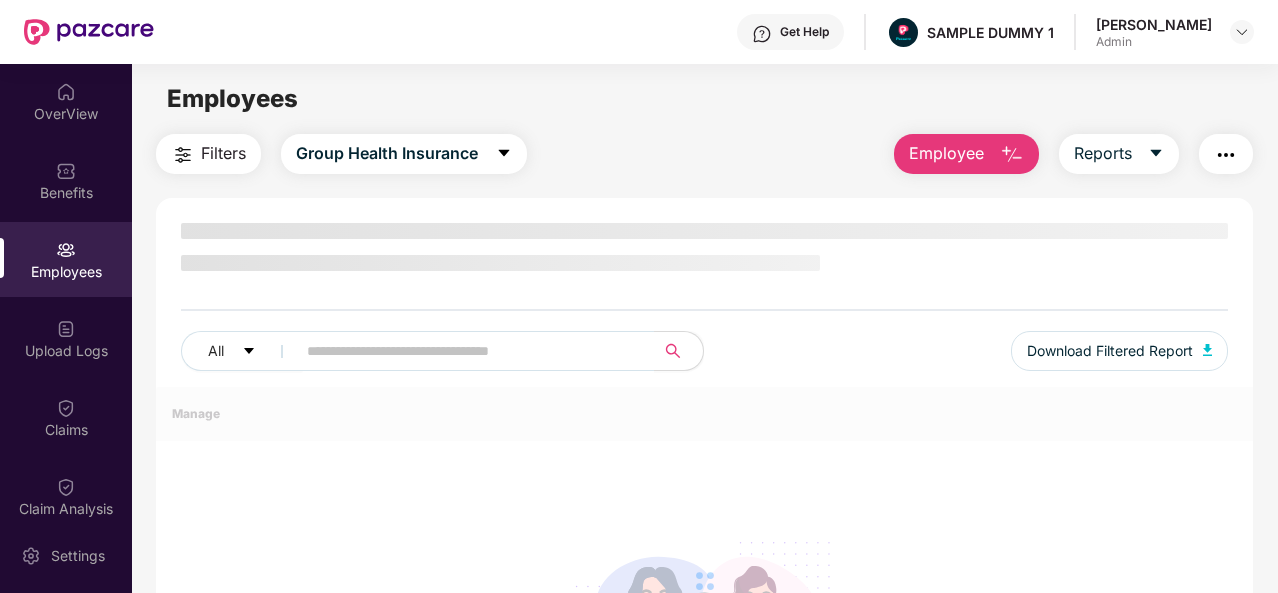 click at bounding box center [1012, 155] 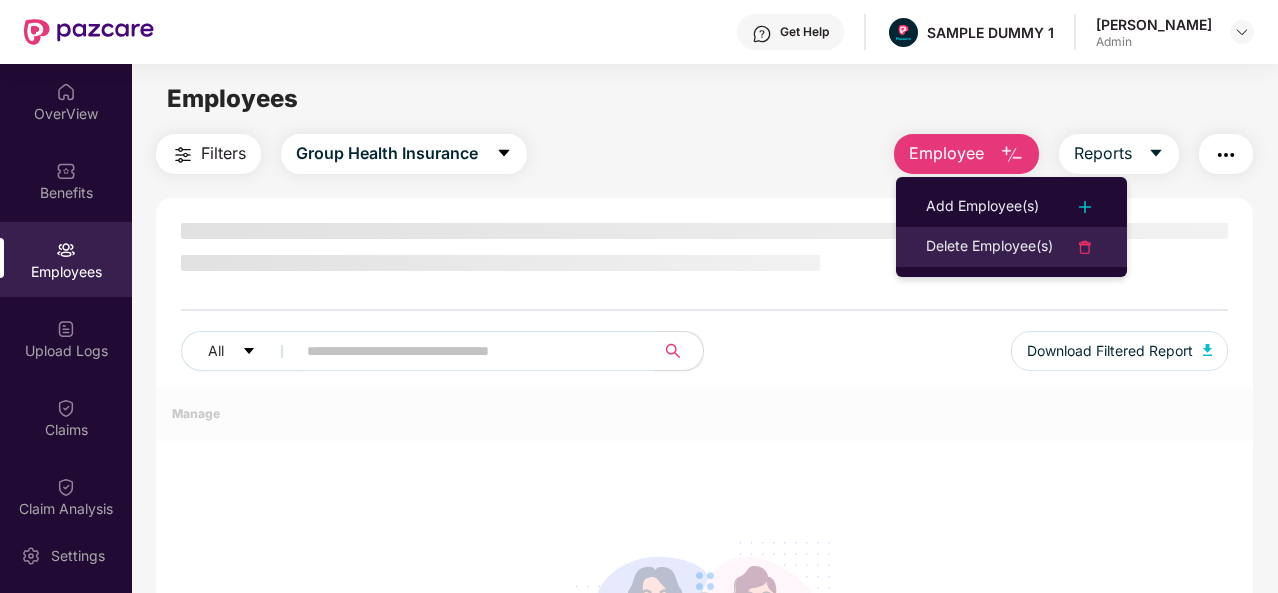 click on "Delete Employee(s)" at bounding box center (989, 247) 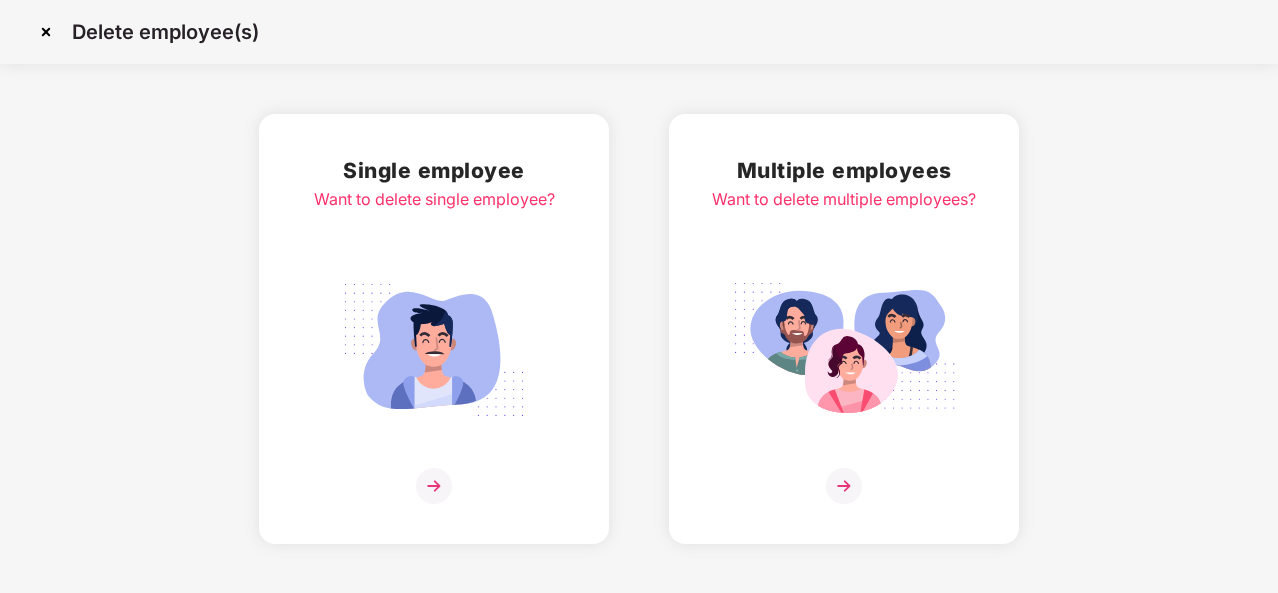 click at bounding box center (434, 486) 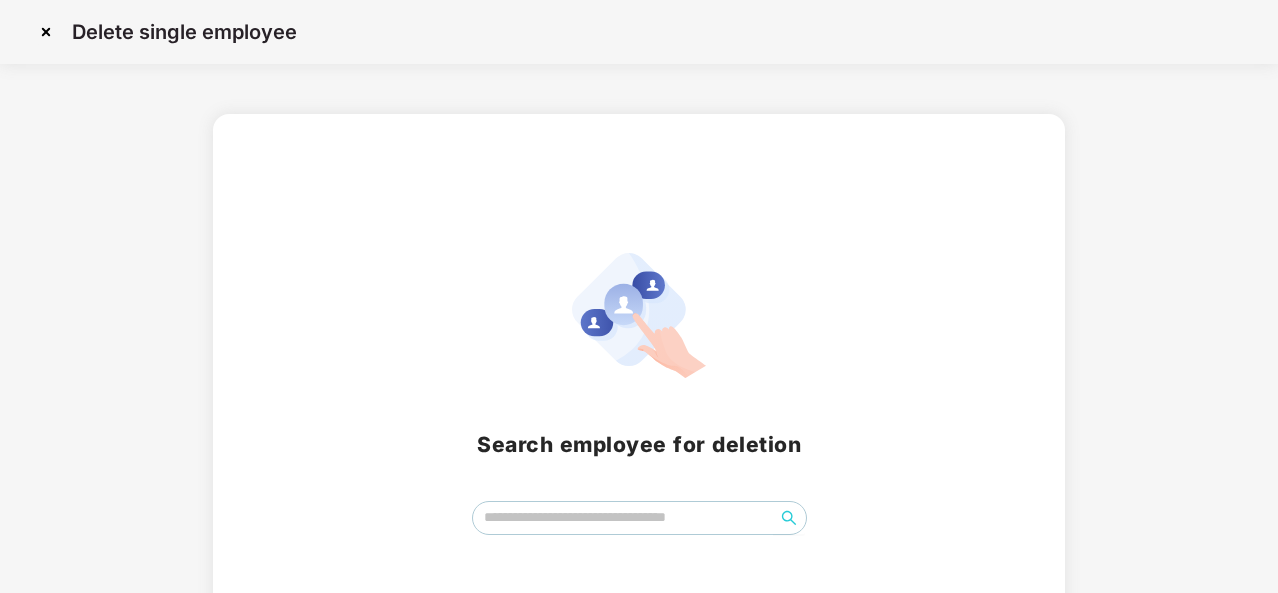click at bounding box center [46, 32] 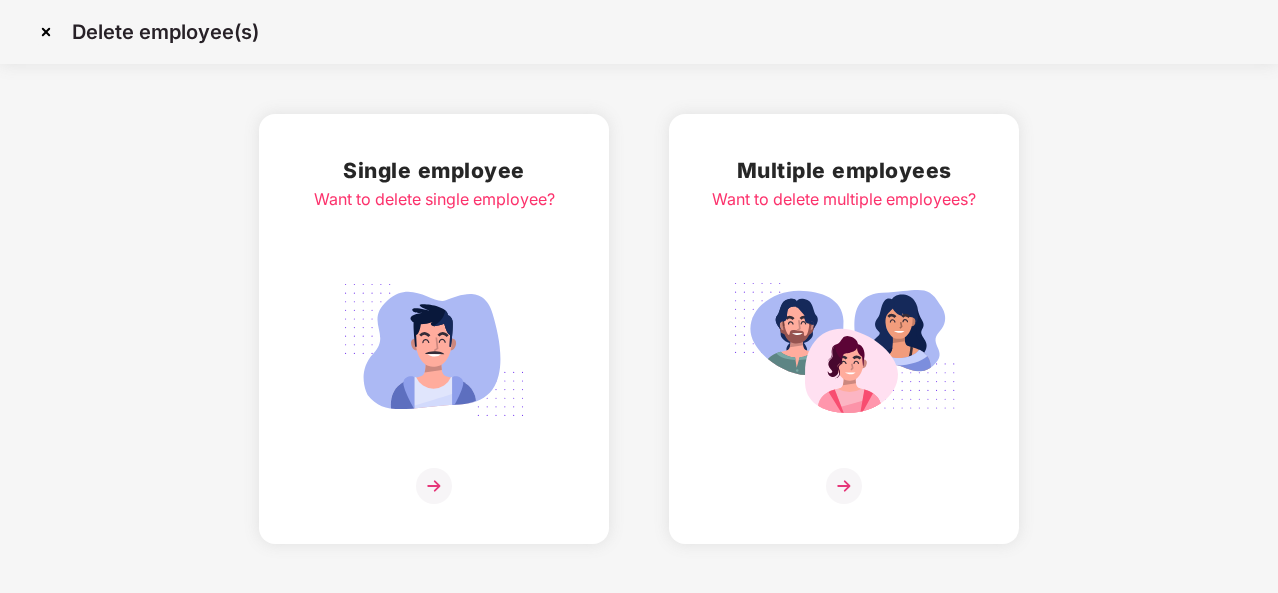 scroll, scrollTop: 0, scrollLeft: 0, axis: both 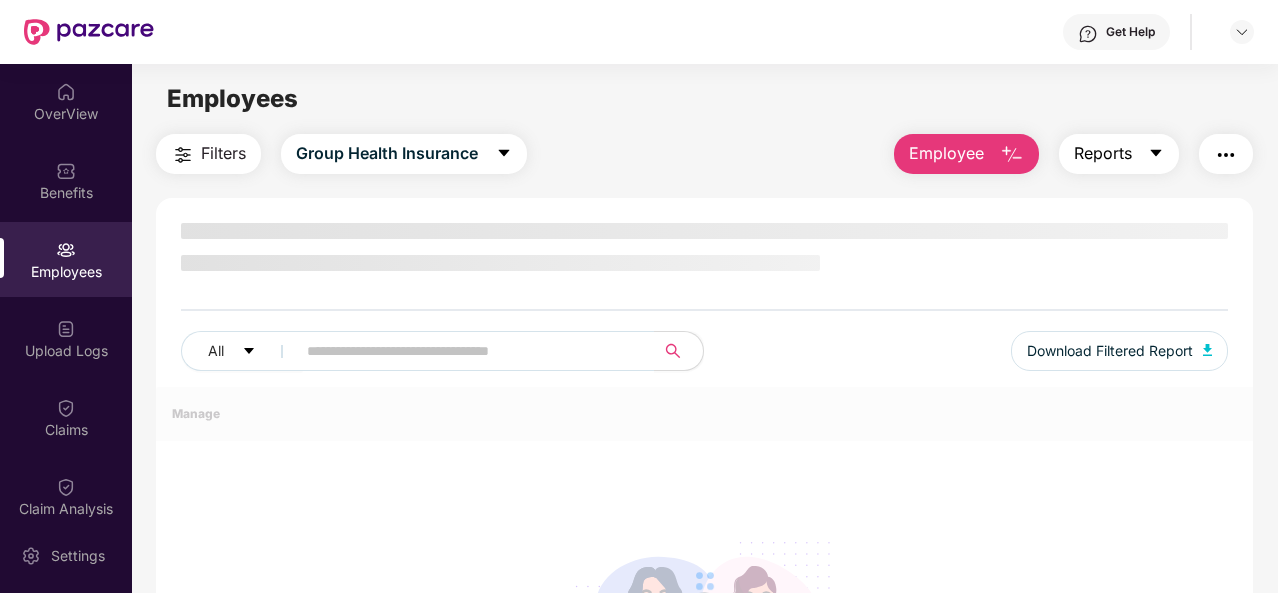click 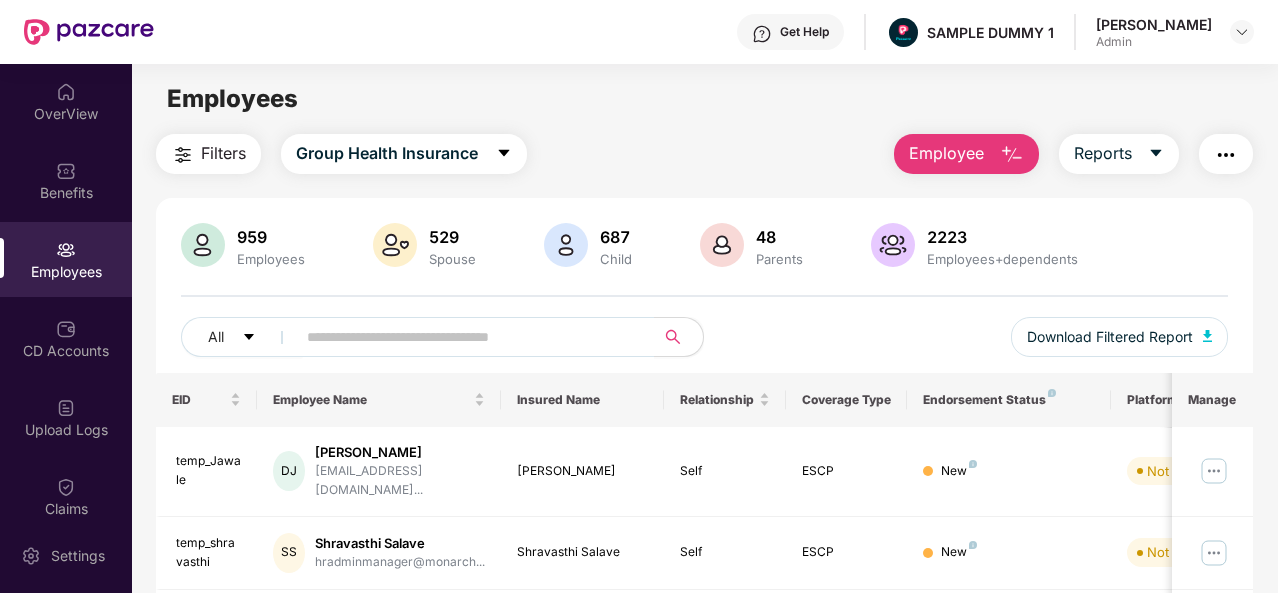 click at bounding box center (1226, 155) 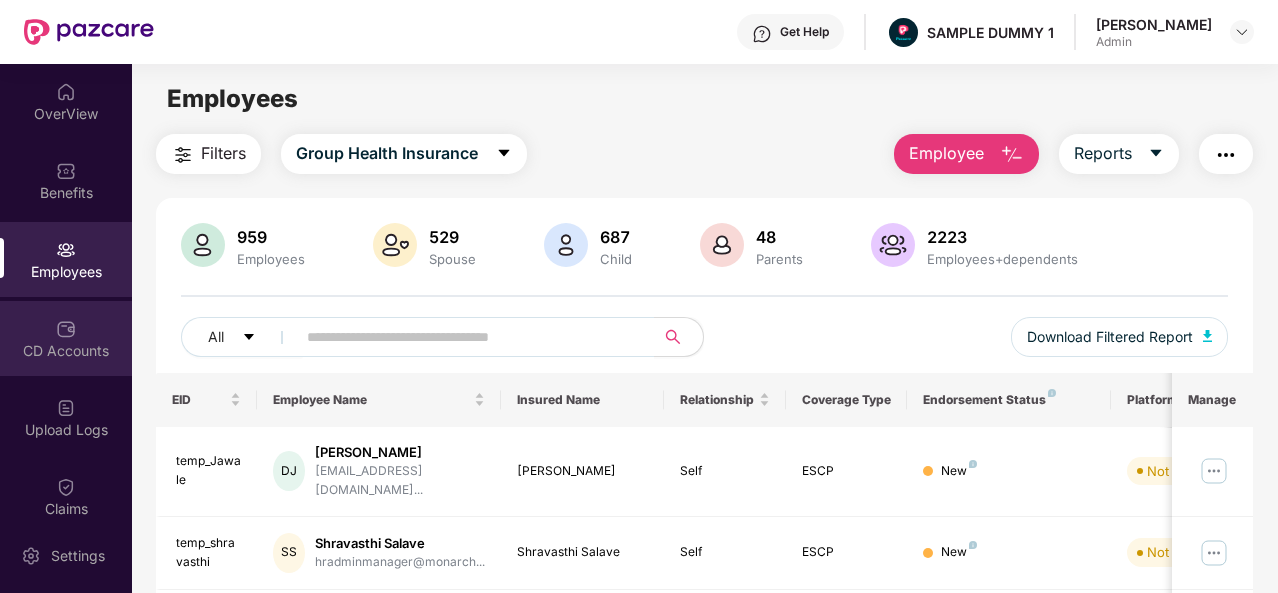 click at bounding box center (66, 329) 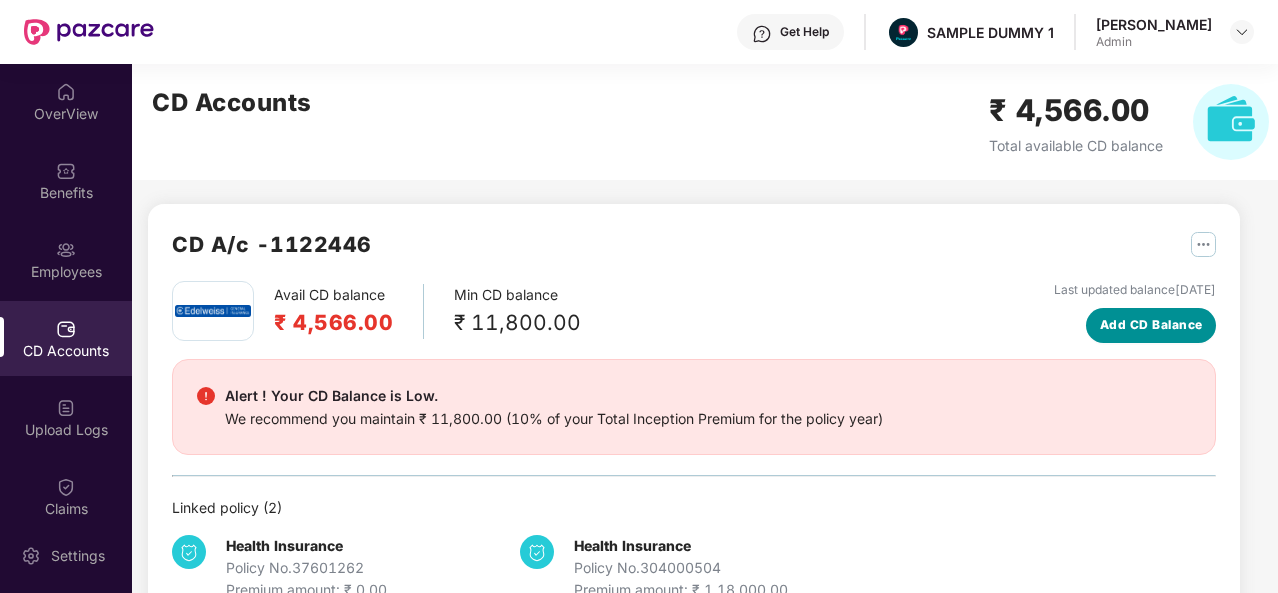 click on "Add CD Balance" at bounding box center [1151, 325] 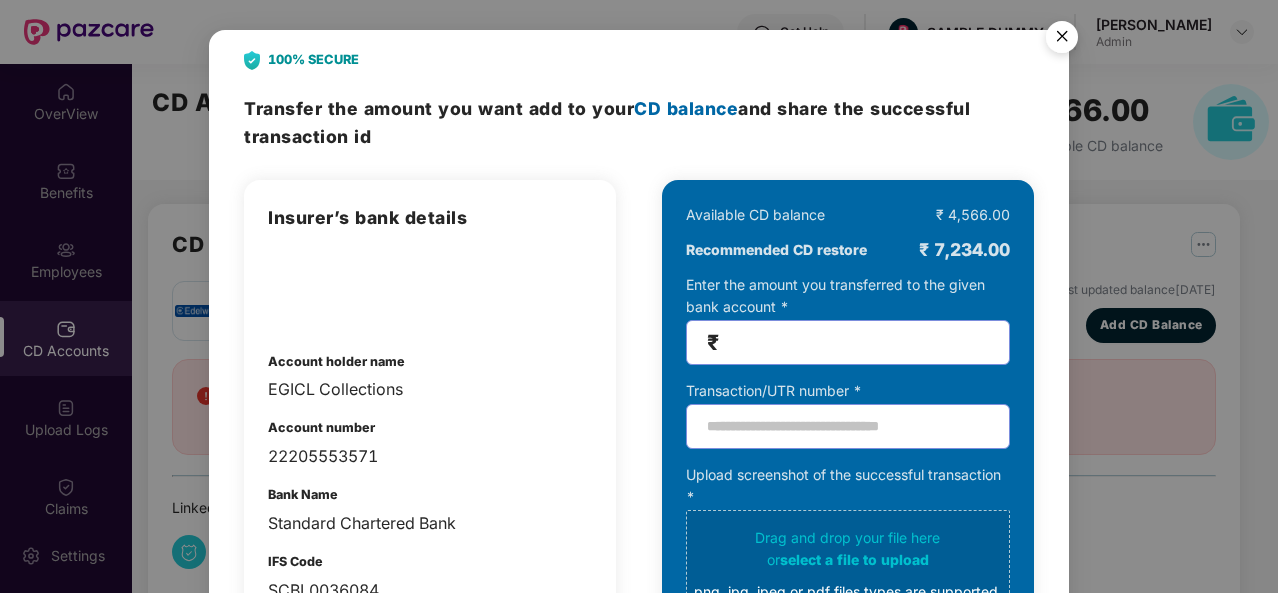 scroll, scrollTop: 30, scrollLeft: 0, axis: vertical 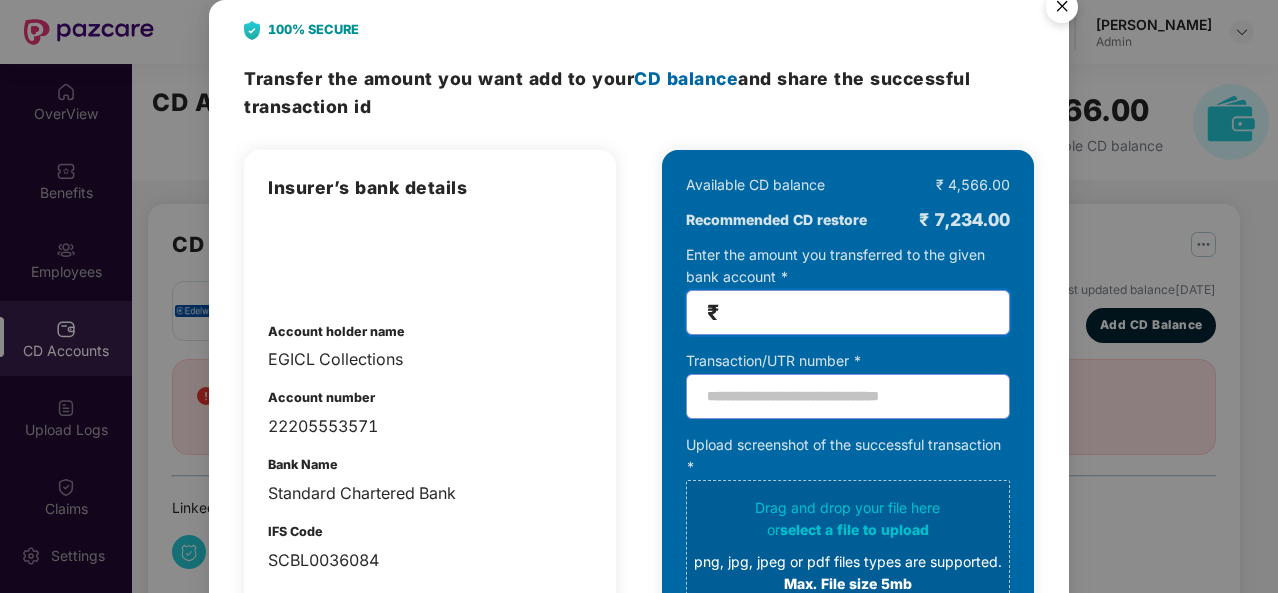 click at bounding box center (856, 312) 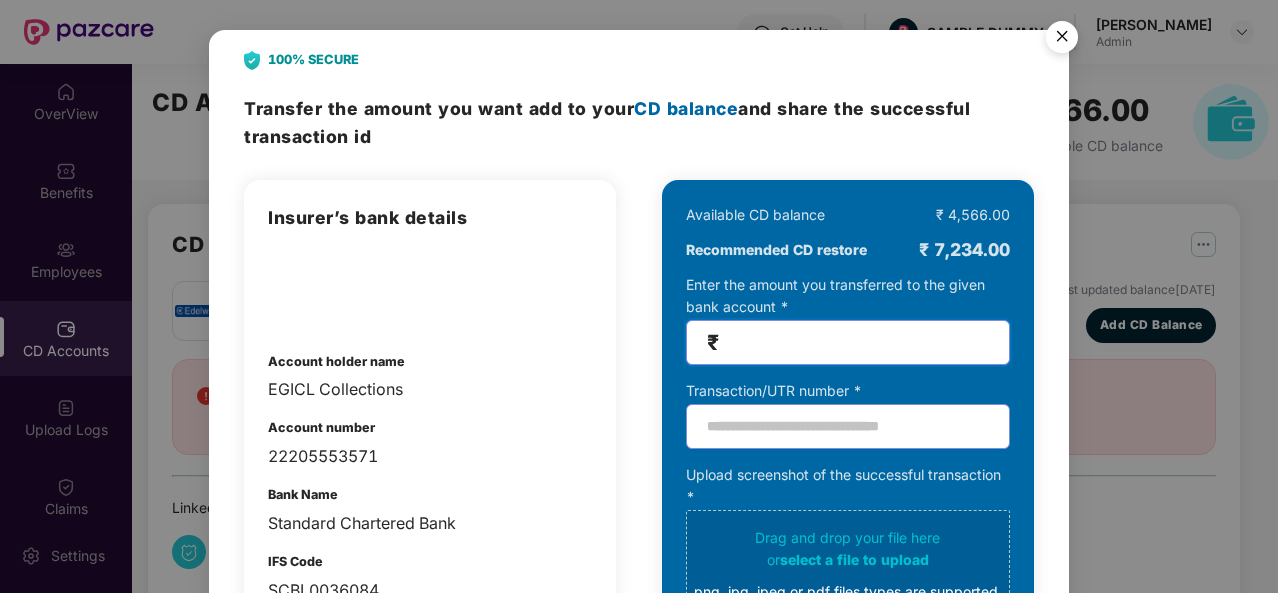 scroll, scrollTop: 0, scrollLeft: 0, axis: both 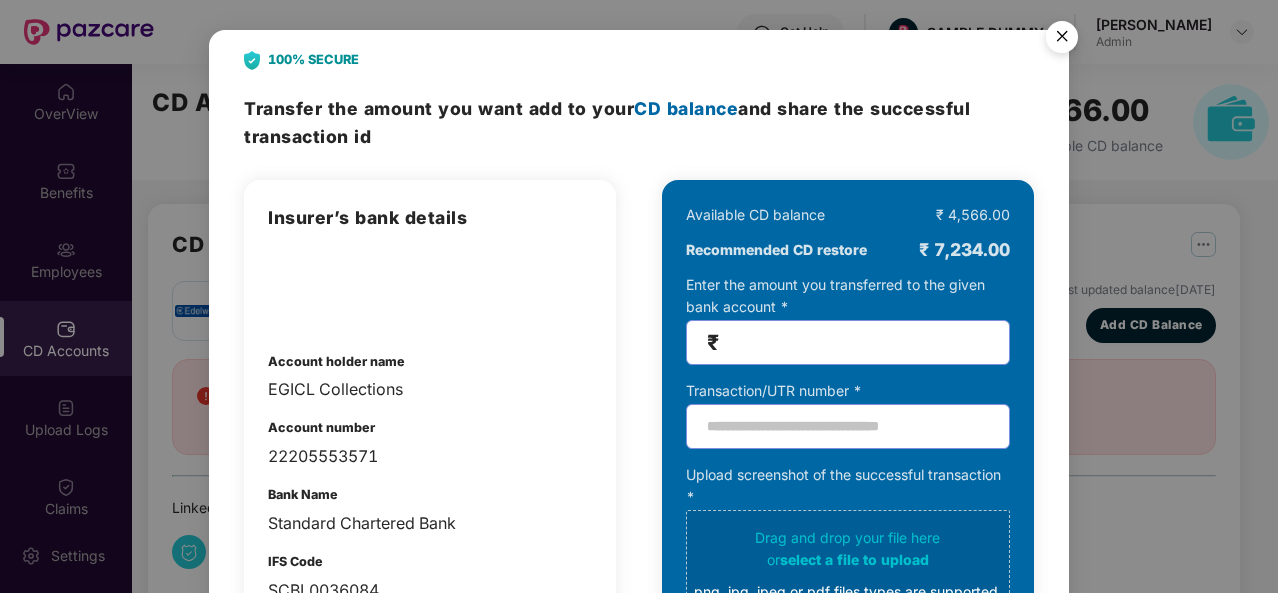 click at bounding box center [1062, 40] 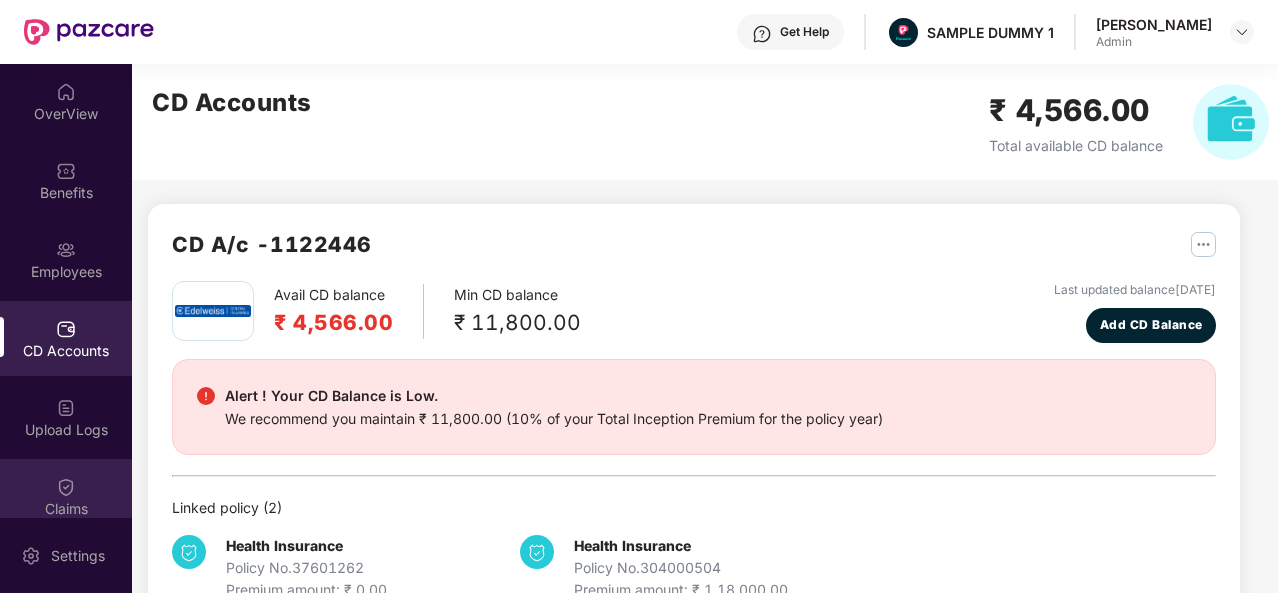 click on "Claims" at bounding box center (66, 496) 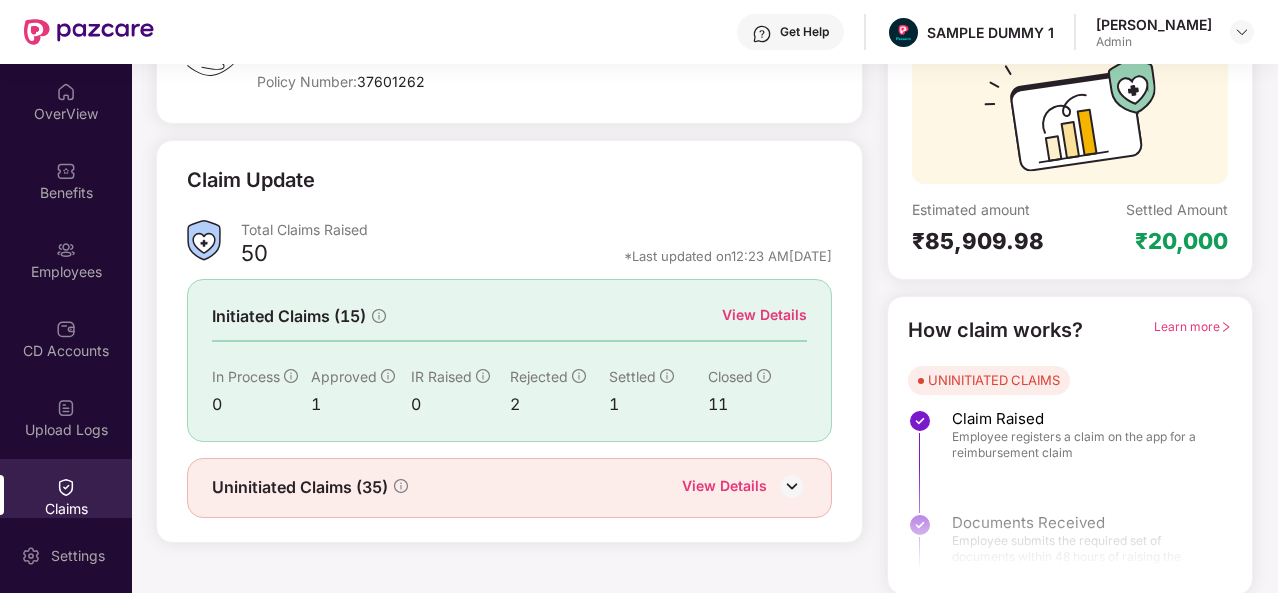 scroll, scrollTop: 188, scrollLeft: 0, axis: vertical 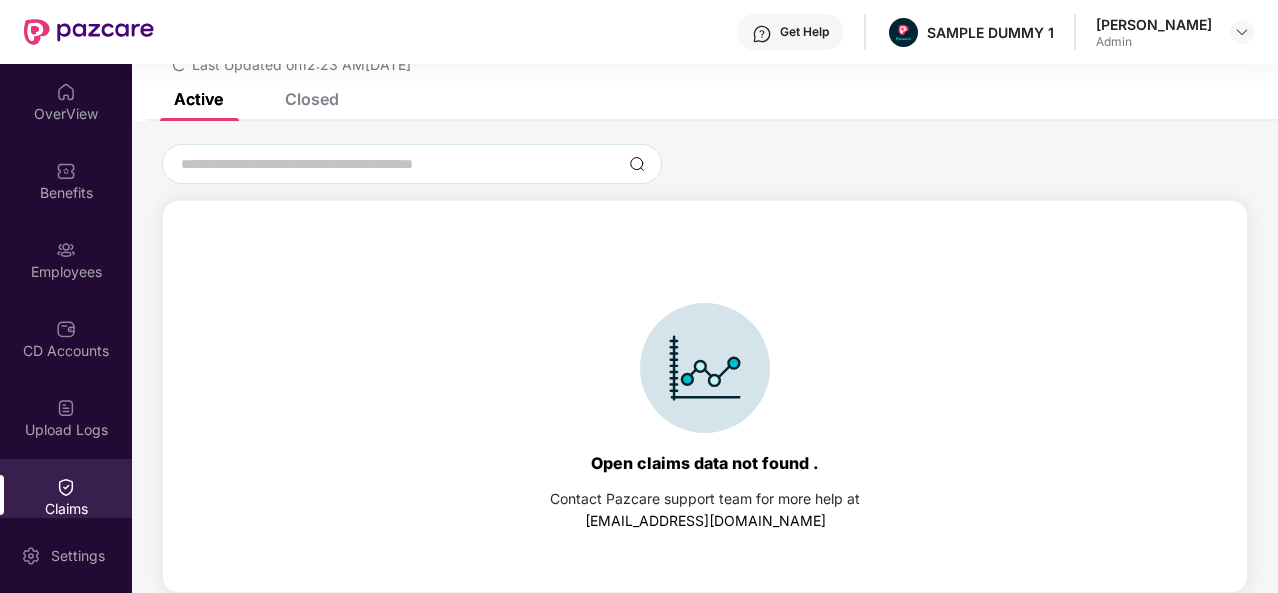 click on "Closed" at bounding box center [312, 99] 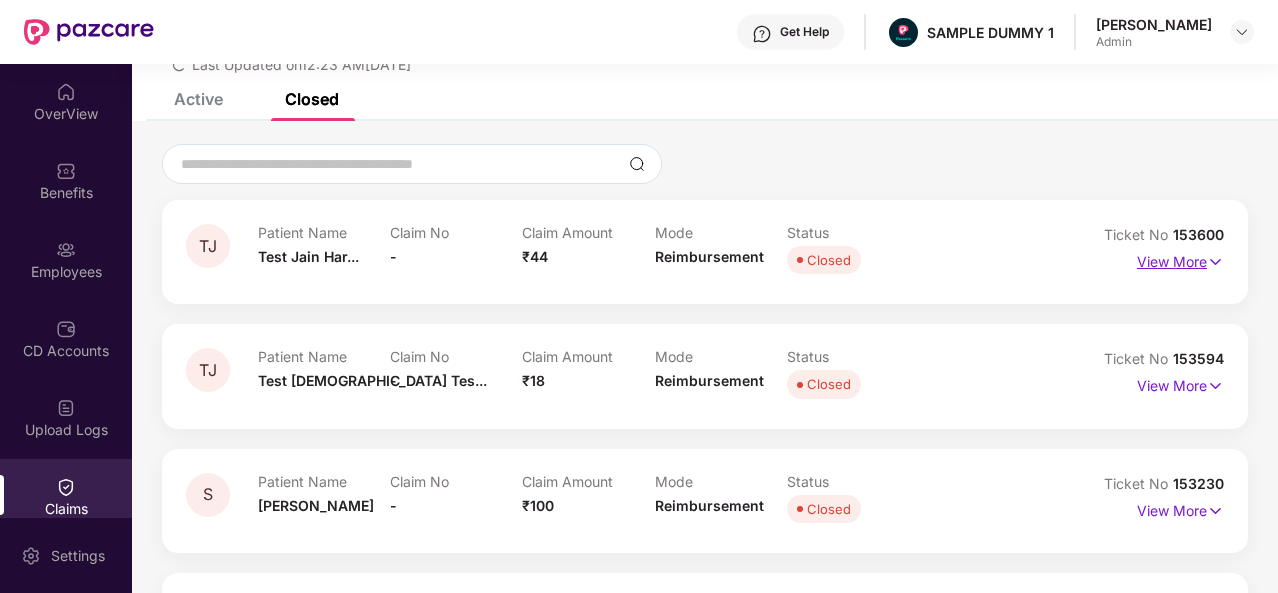 click on "View More" at bounding box center [1180, 259] 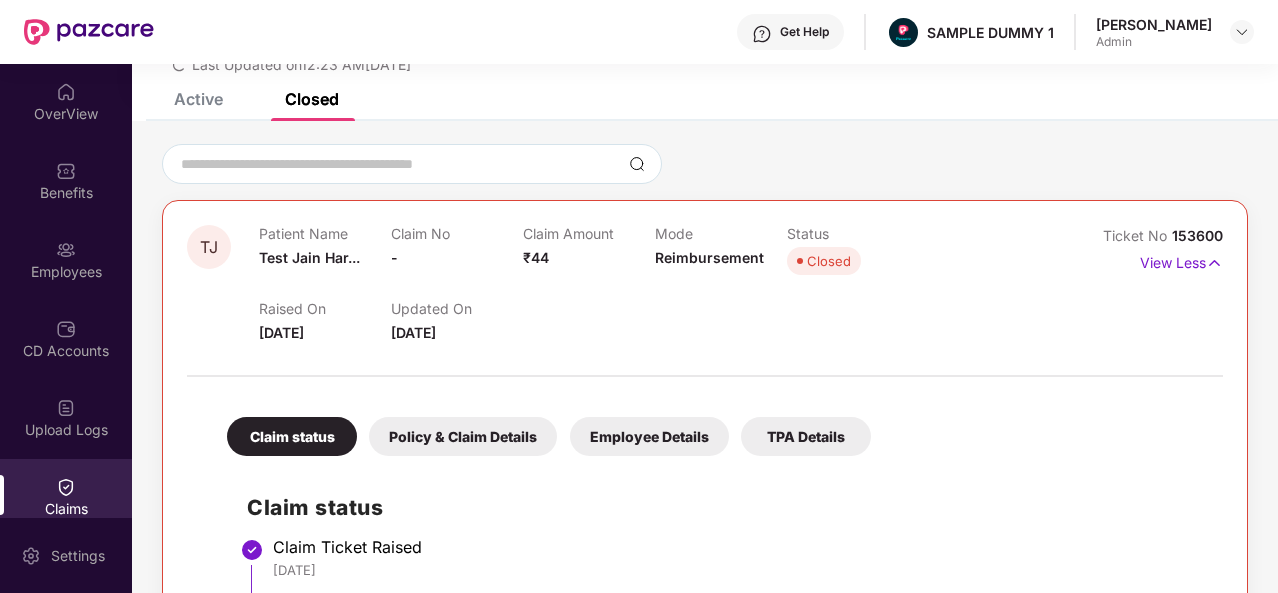 scroll, scrollTop: 192, scrollLeft: 0, axis: vertical 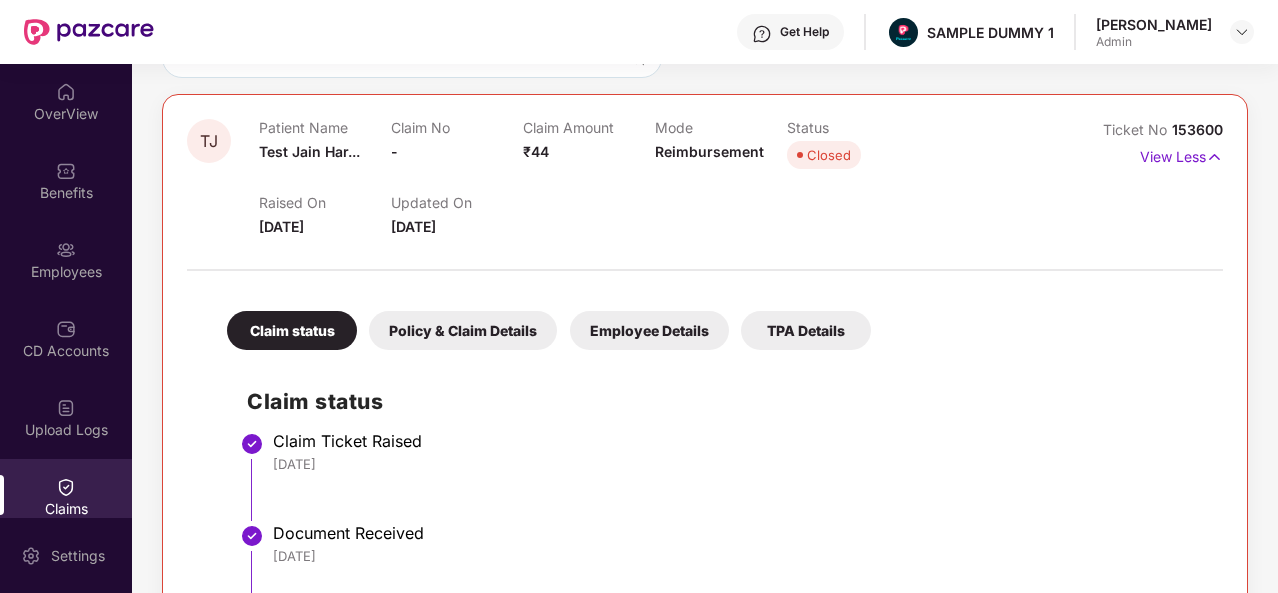 click on "Policy & Claim Details" at bounding box center [463, 330] 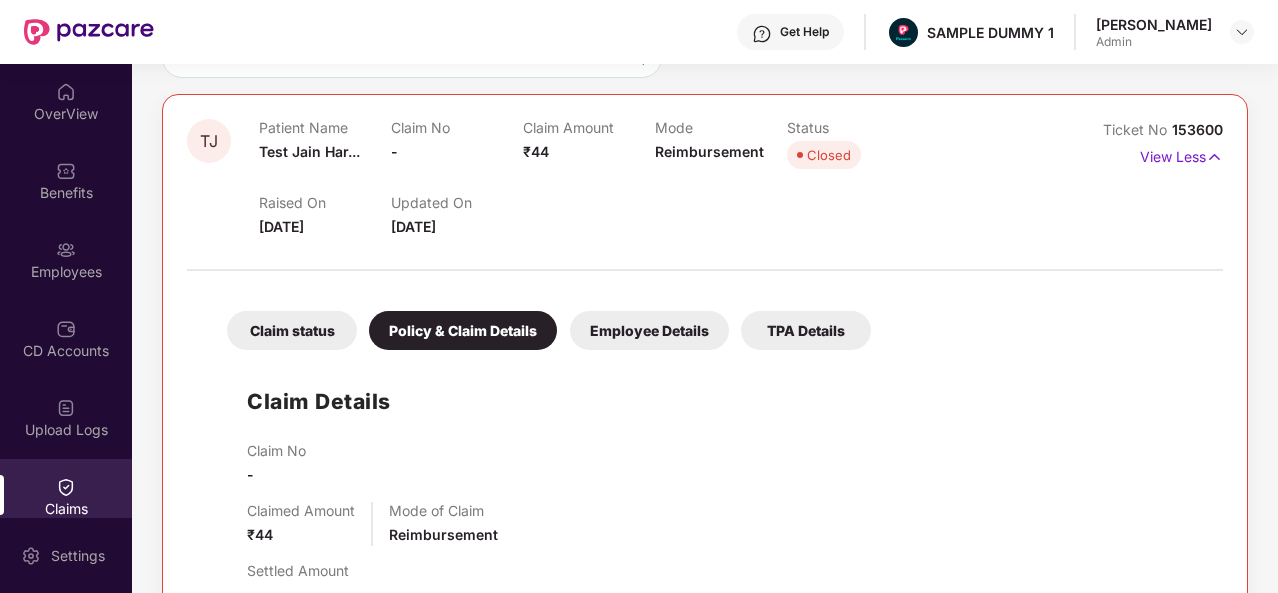 click on "Employee Details" at bounding box center (649, 330) 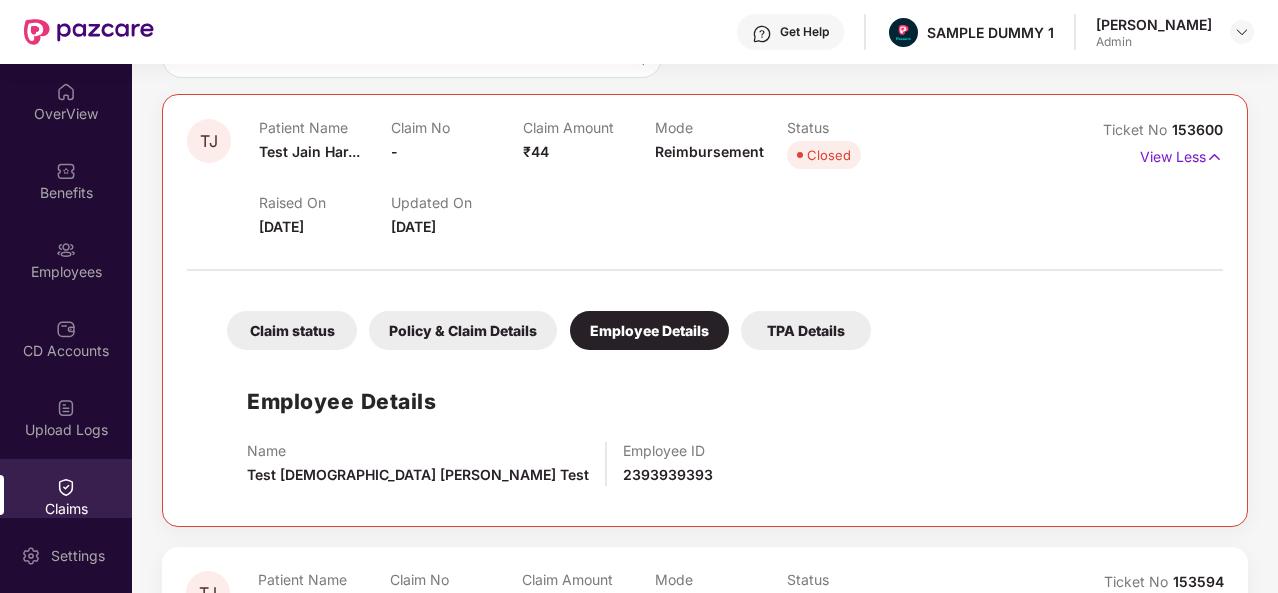 click on "TPA Details" at bounding box center [806, 330] 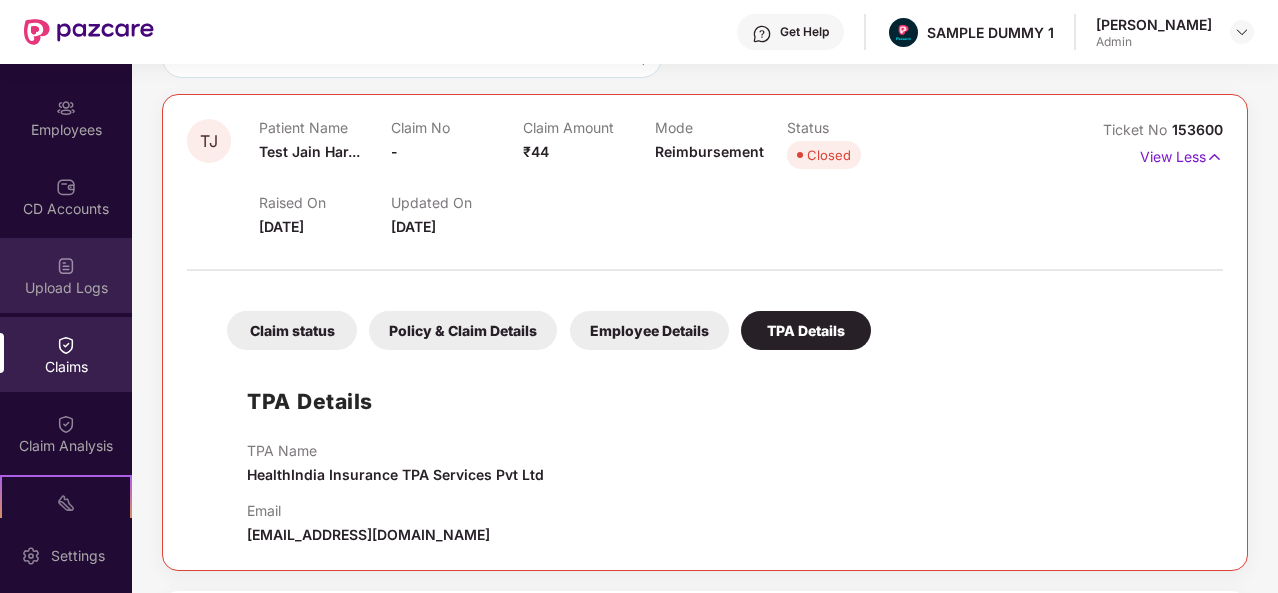 scroll, scrollTop: 144, scrollLeft: 0, axis: vertical 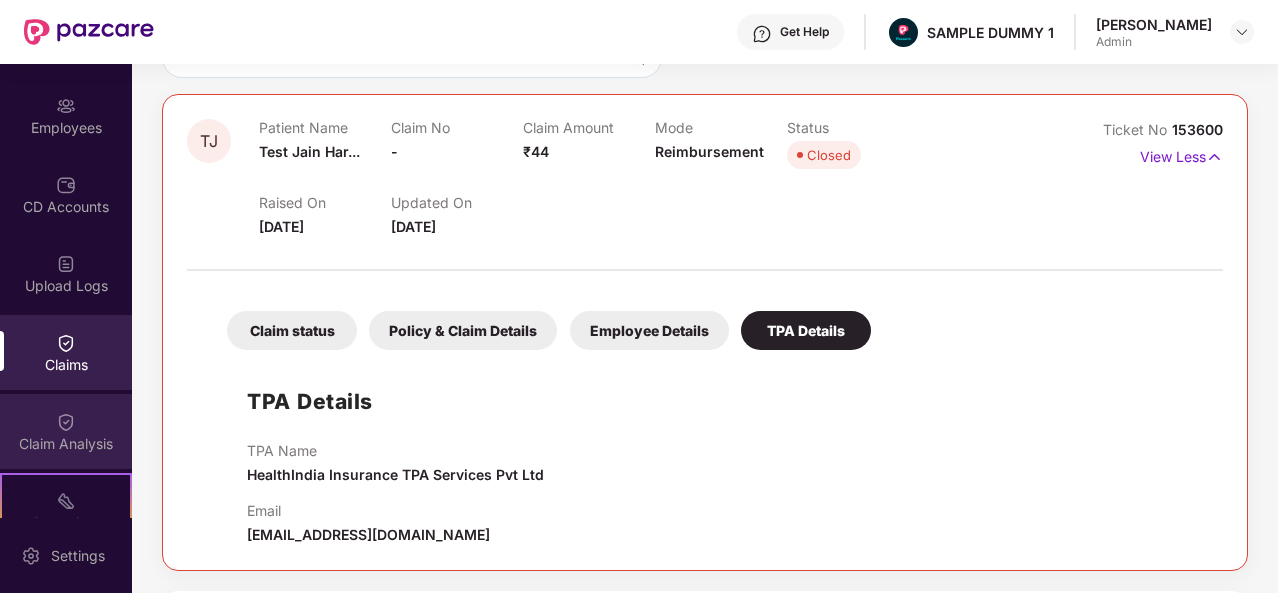 click at bounding box center [66, 420] 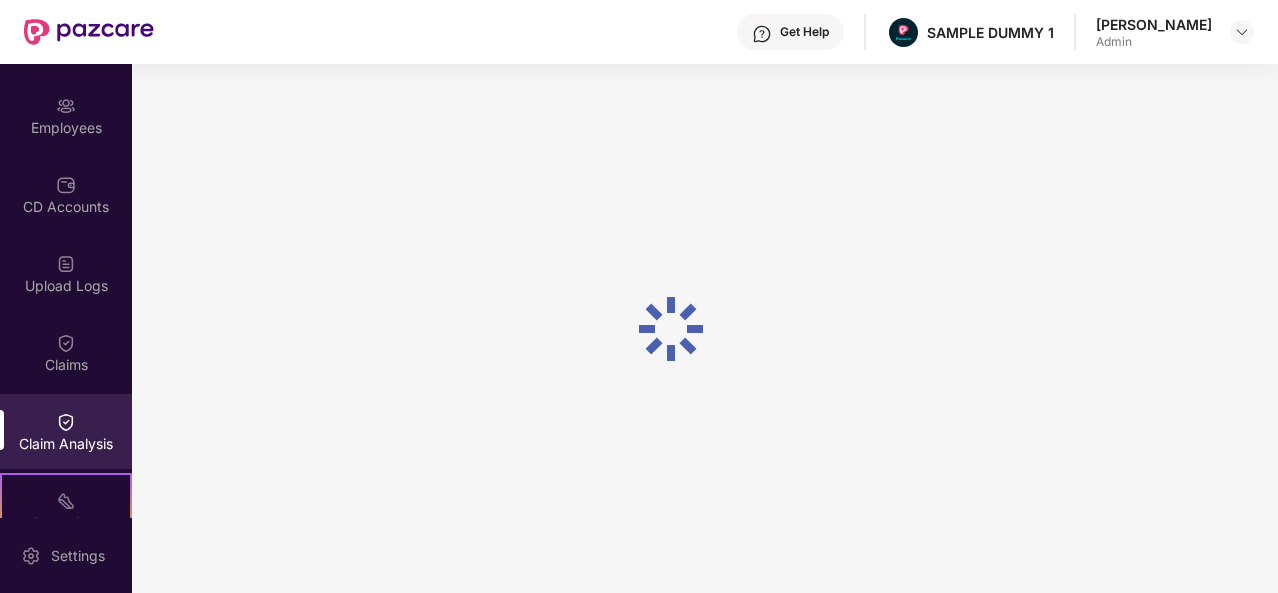 scroll, scrollTop: 0, scrollLeft: 0, axis: both 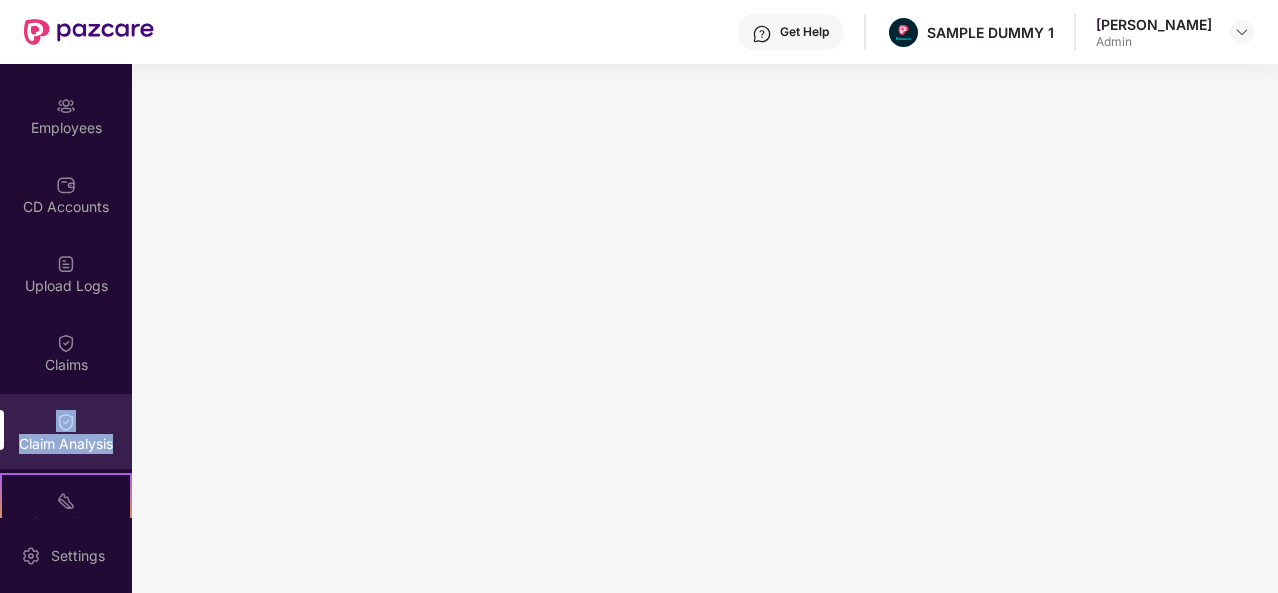 drag, startPoint x: 124, startPoint y: 350, endPoint x: 122, endPoint y: 444, distance: 94.02127 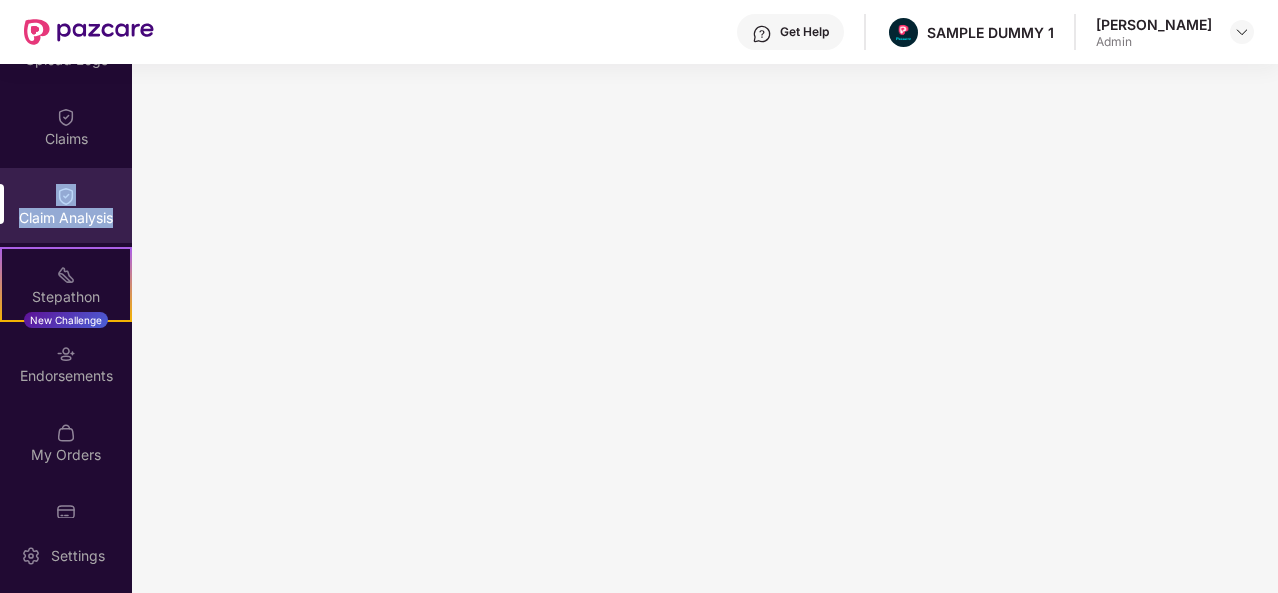 scroll, scrollTop: 414, scrollLeft: 0, axis: vertical 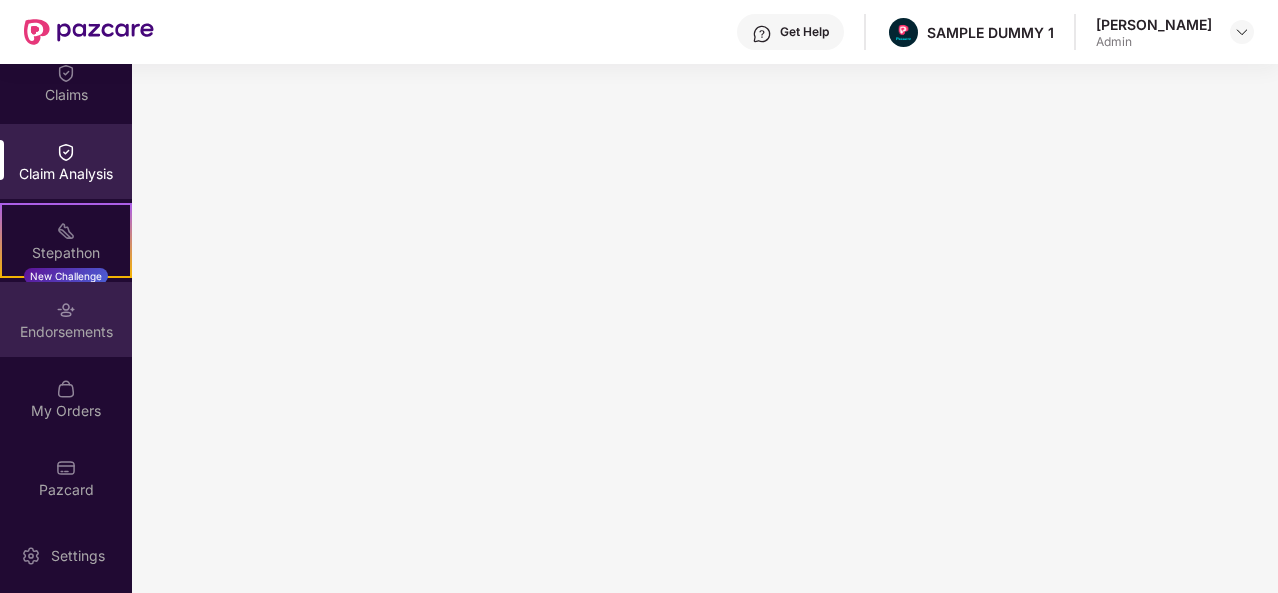 click on "Endorsements" at bounding box center (66, 332) 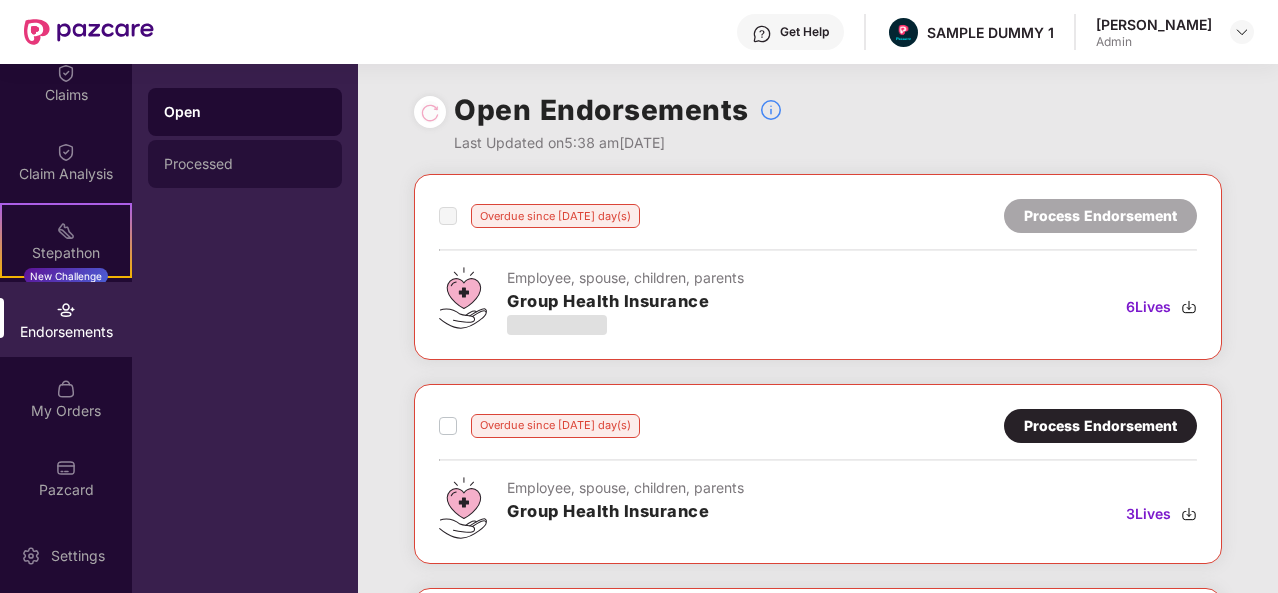 click on "Processed" at bounding box center (245, 164) 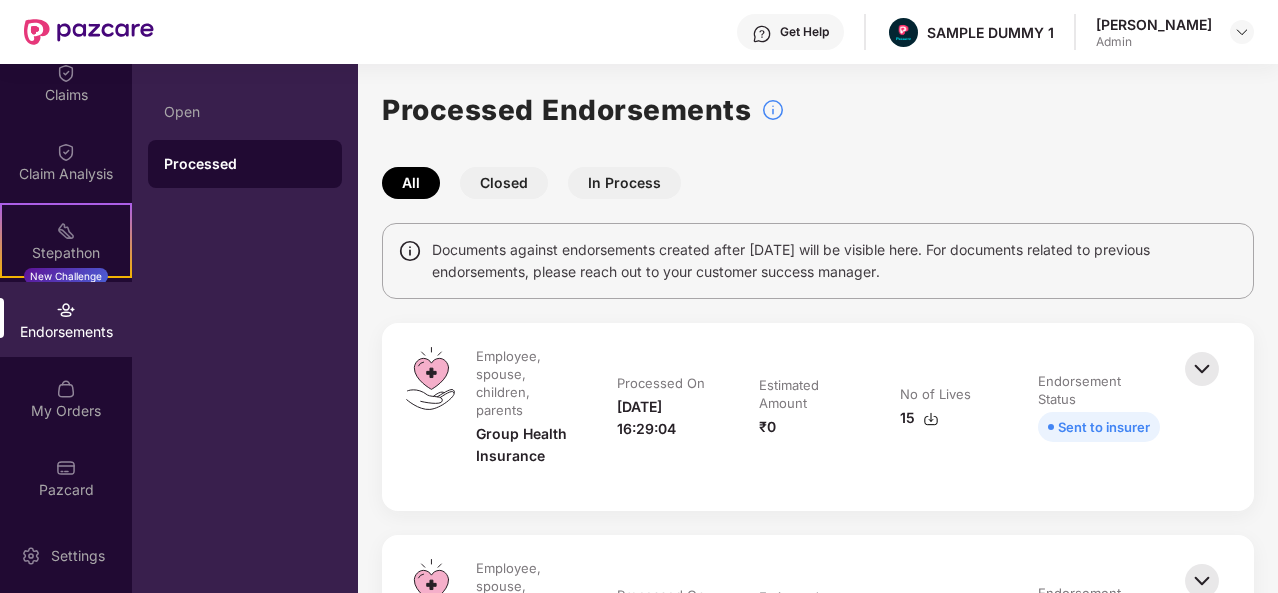click on "Closed" at bounding box center (504, 183) 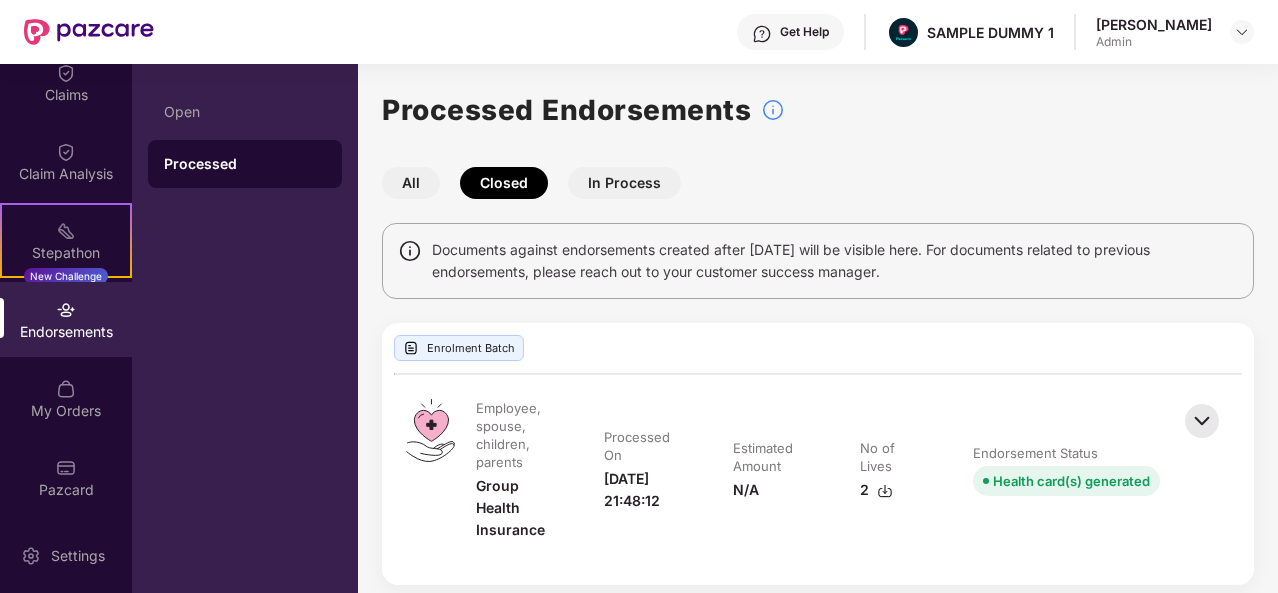 click on "In Process" at bounding box center (624, 183) 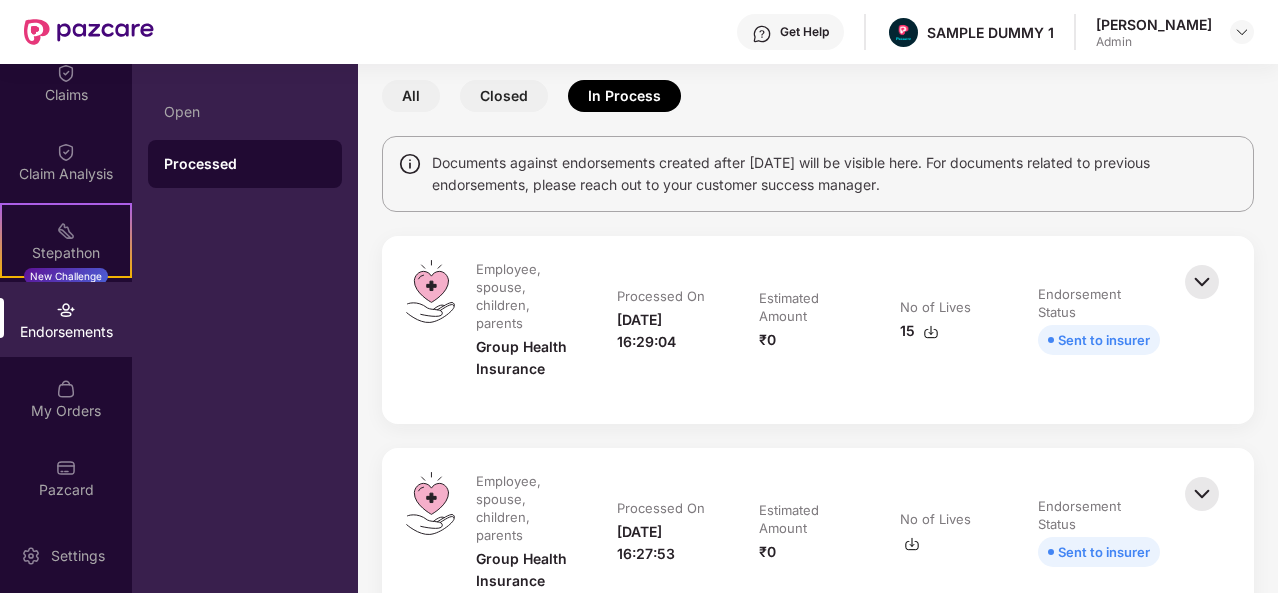 scroll, scrollTop: 91, scrollLeft: 0, axis: vertical 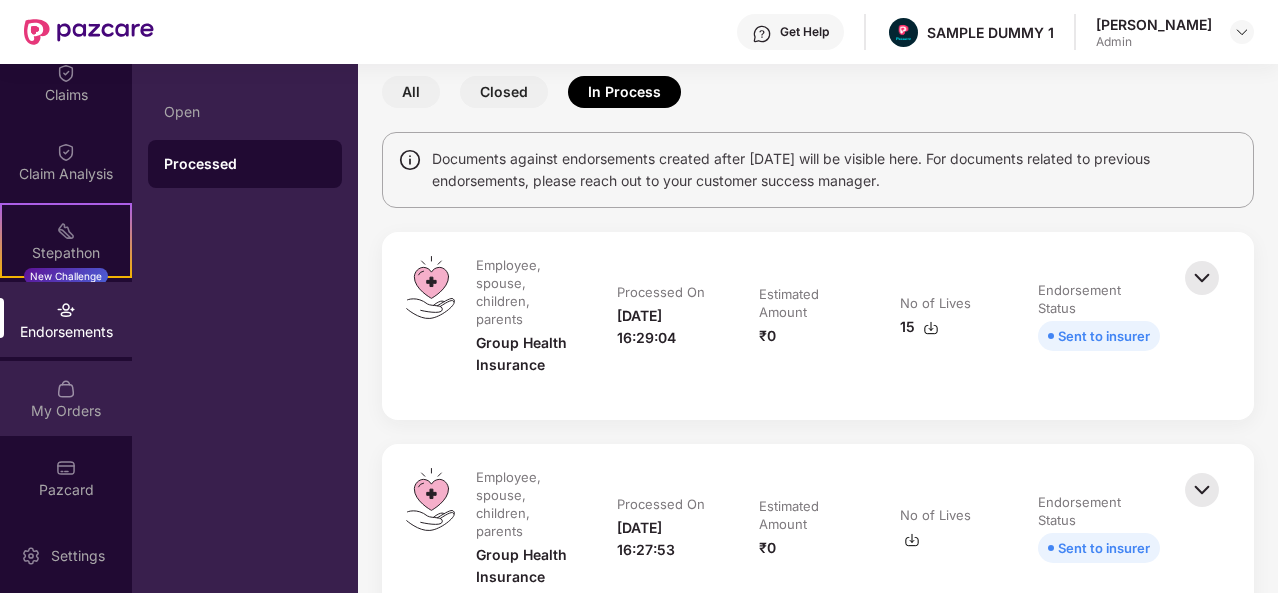 click on "My Orders" at bounding box center [66, 411] 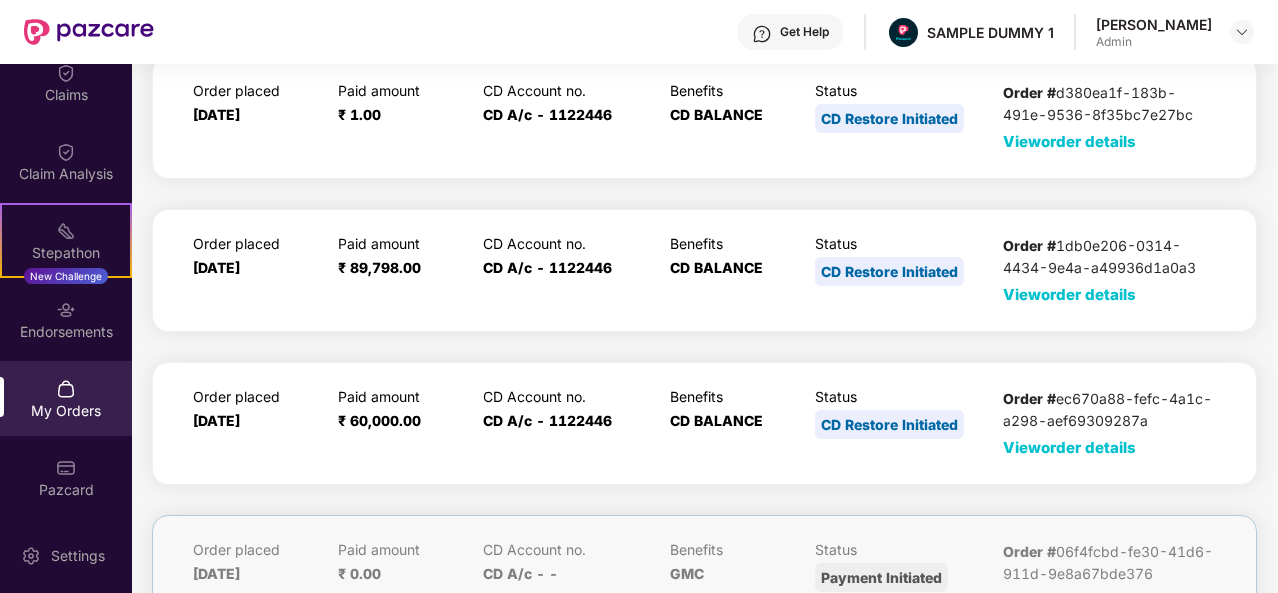 scroll, scrollTop: 0, scrollLeft: 0, axis: both 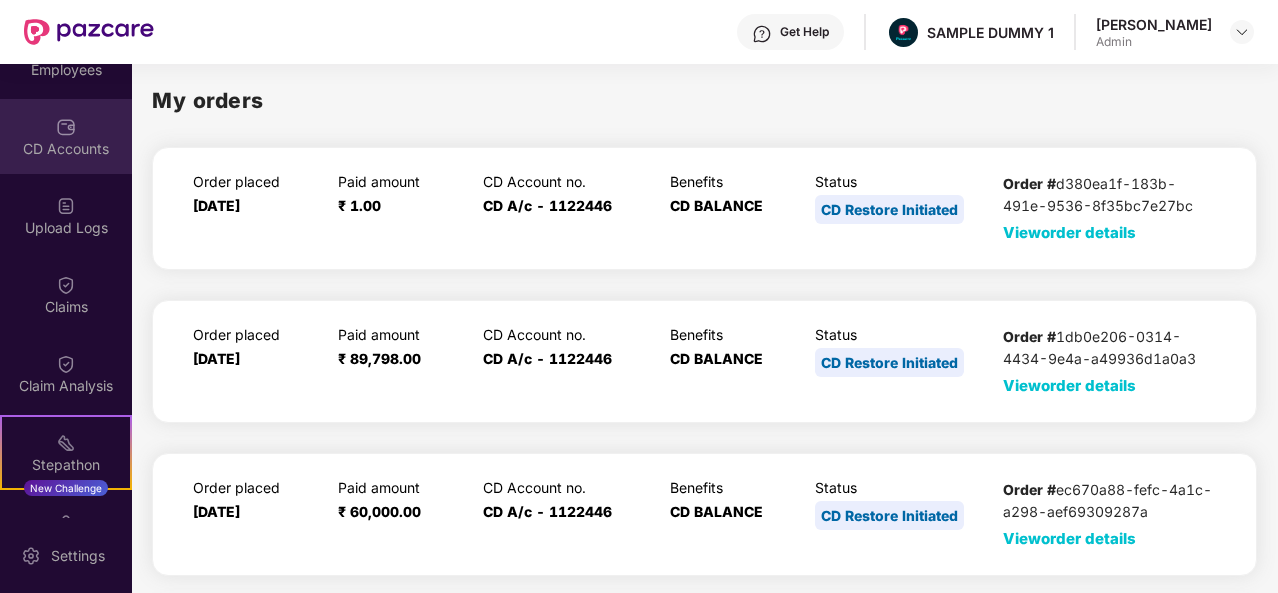 click at bounding box center [66, 127] 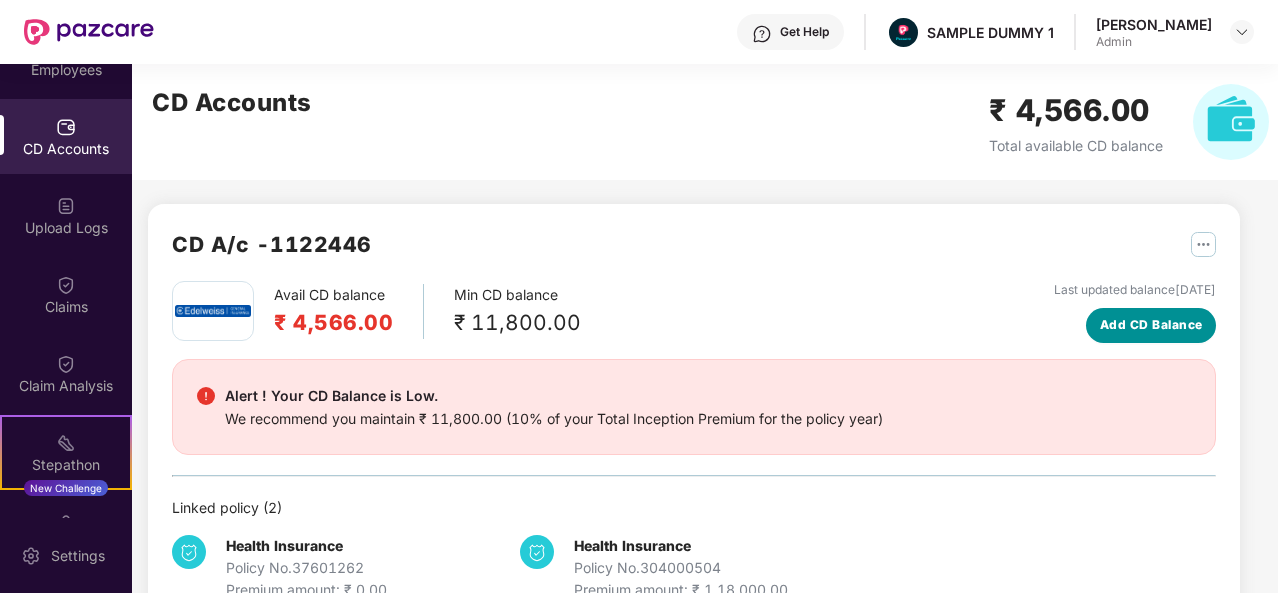 click on "Add CD Balance" at bounding box center [1151, 325] 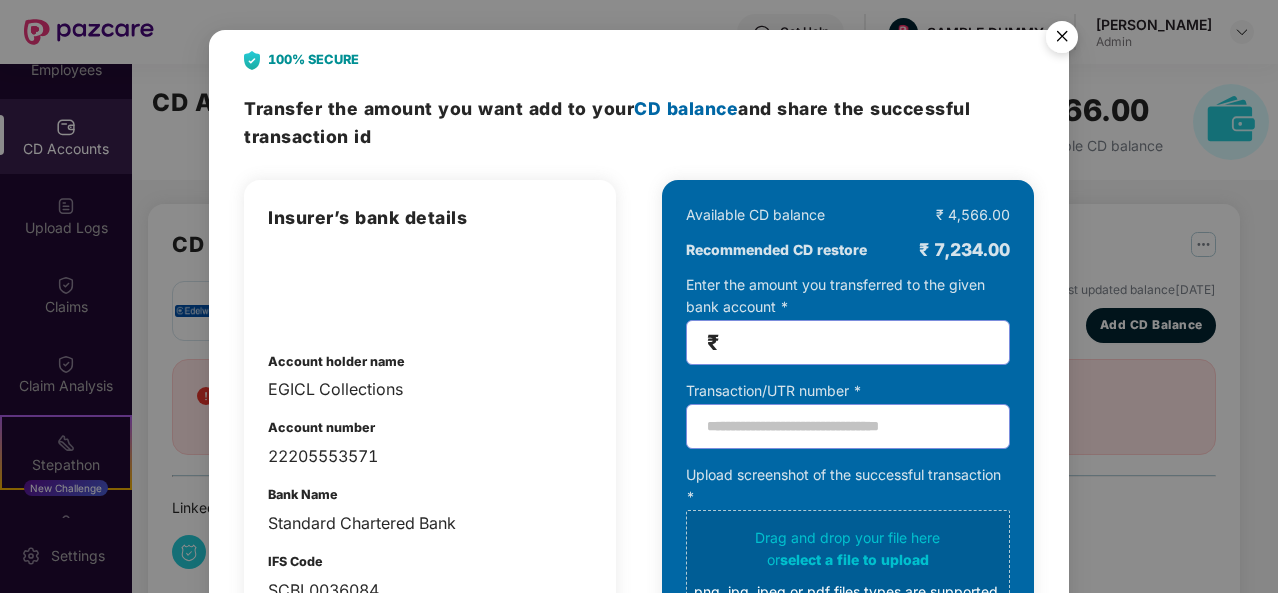 click at bounding box center [1062, 40] 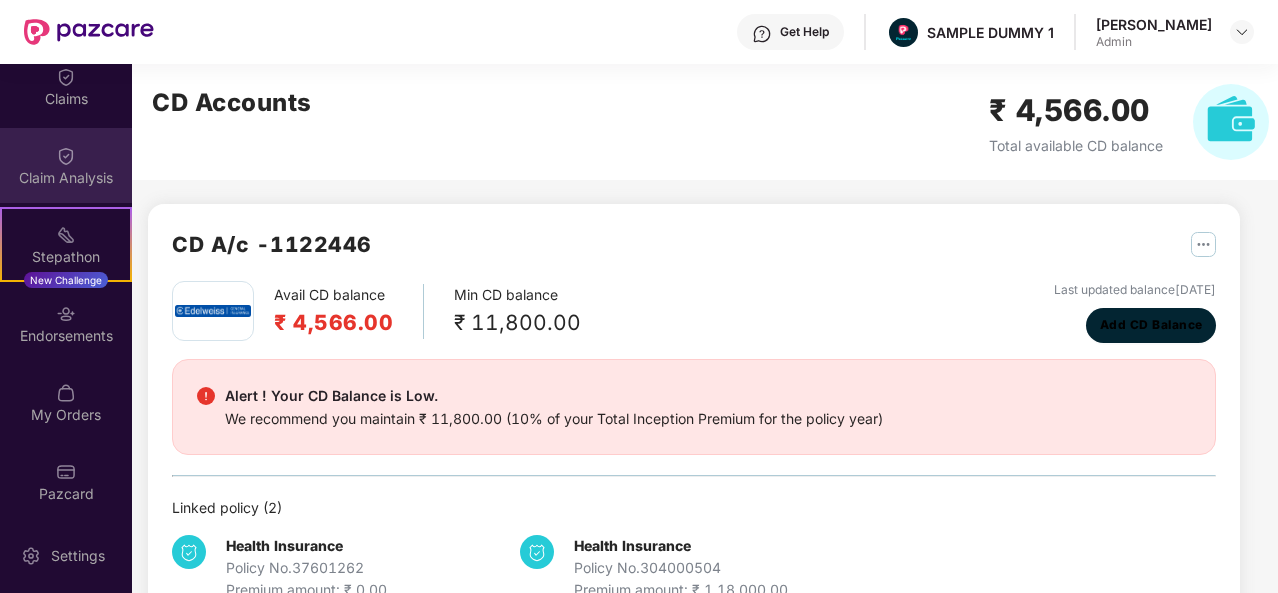 scroll, scrollTop: 414, scrollLeft: 0, axis: vertical 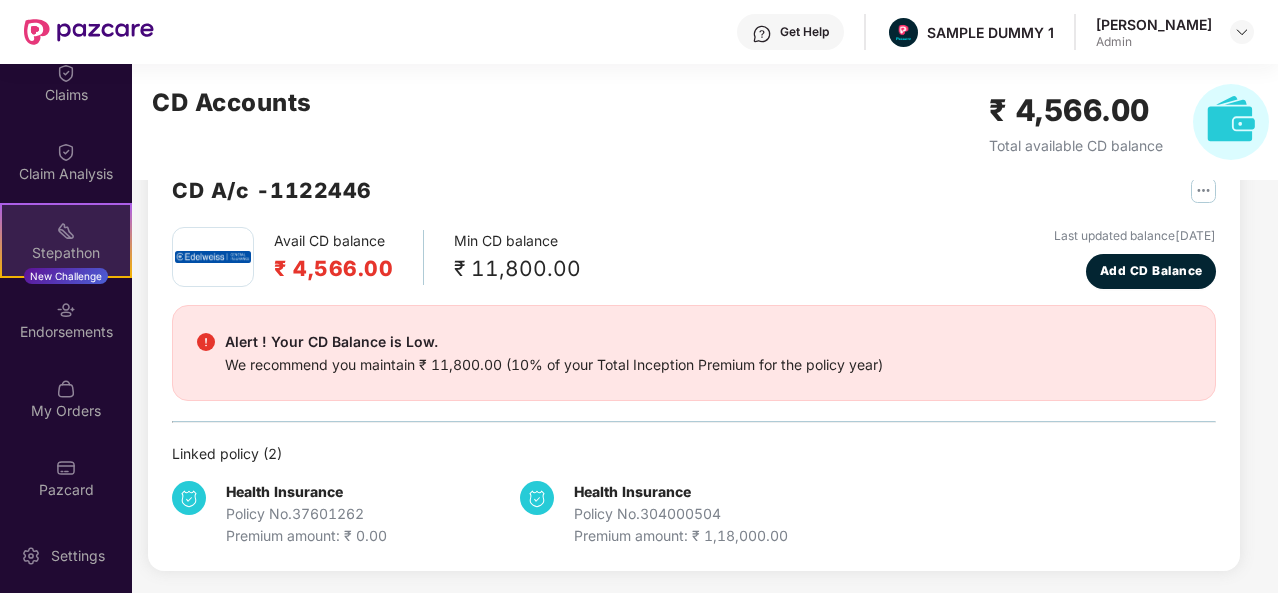click on "Stepathon New Challenge" at bounding box center (66, 240) 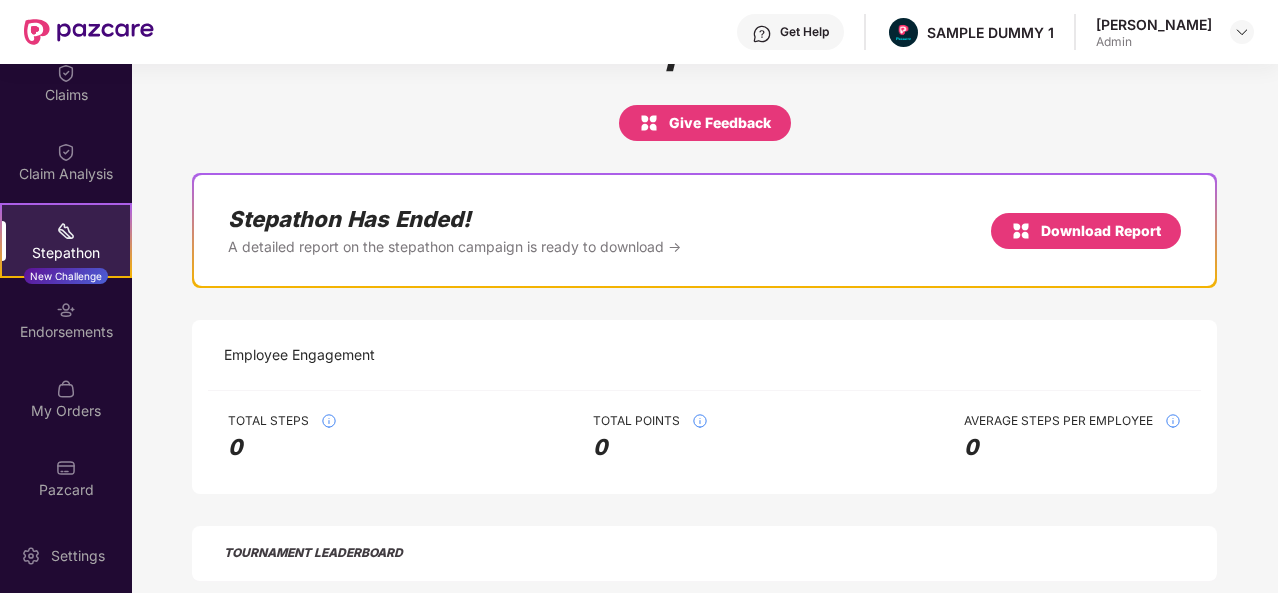 scroll, scrollTop: 0, scrollLeft: 0, axis: both 